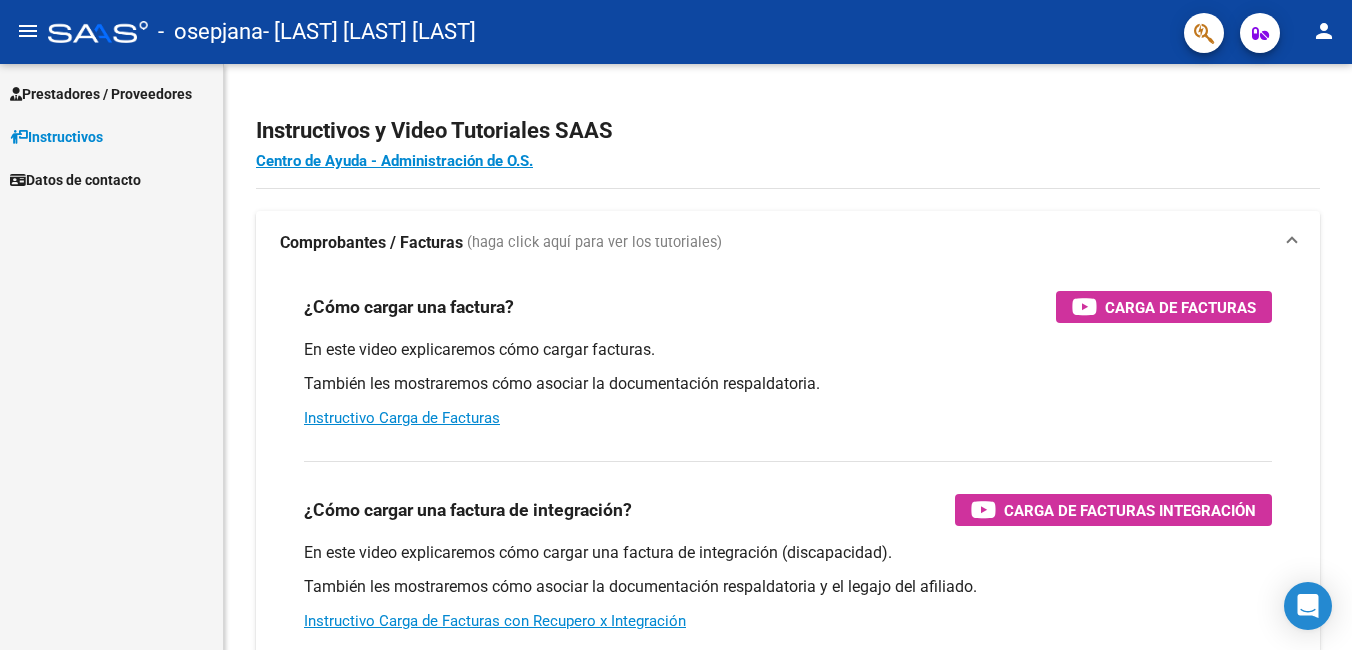 scroll, scrollTop: 0, scrollLeft: 0, axis: both 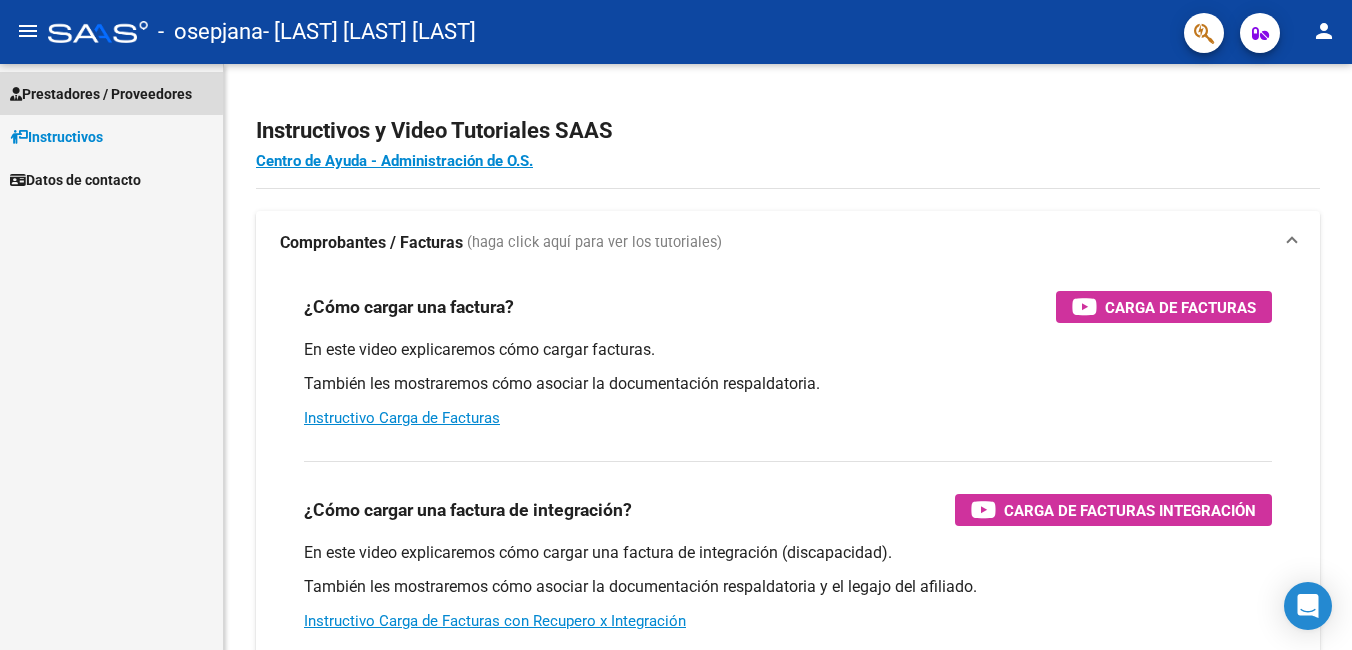 click on "Prestadores / Proveedores" at bounding box center (101, 94) 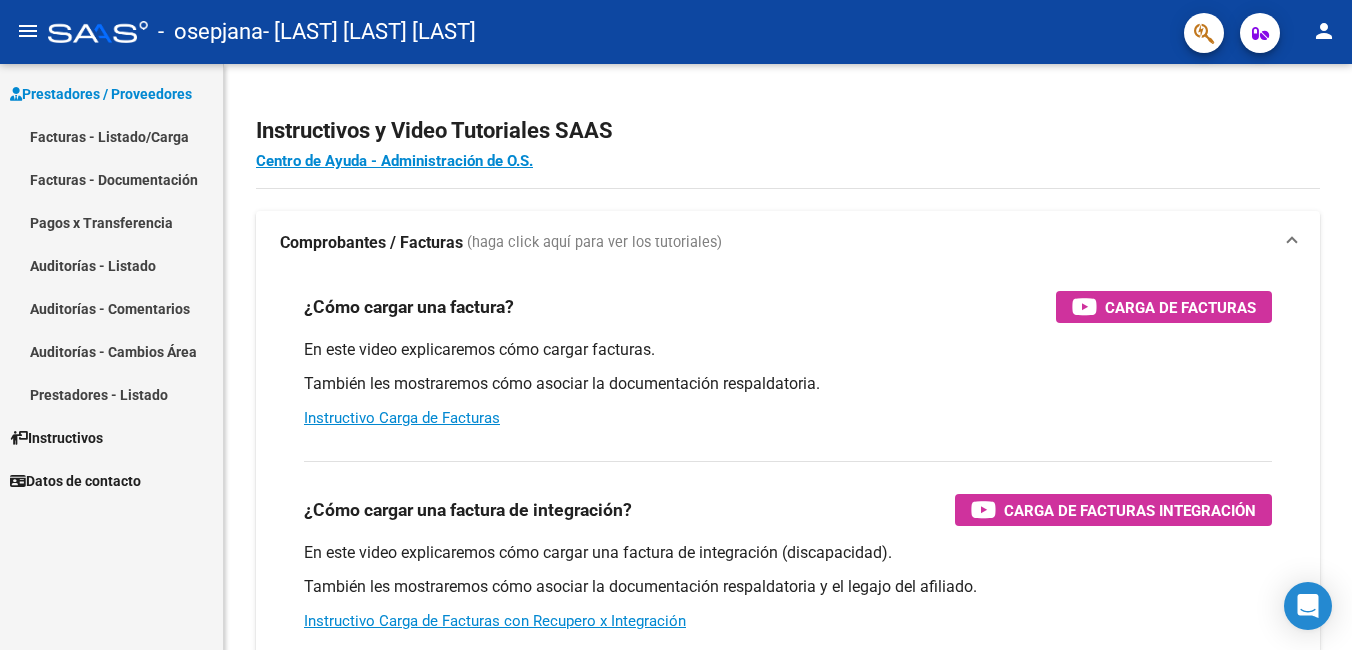 click on "Facturas - Listado/Carga" at bounding box center (111, 136) 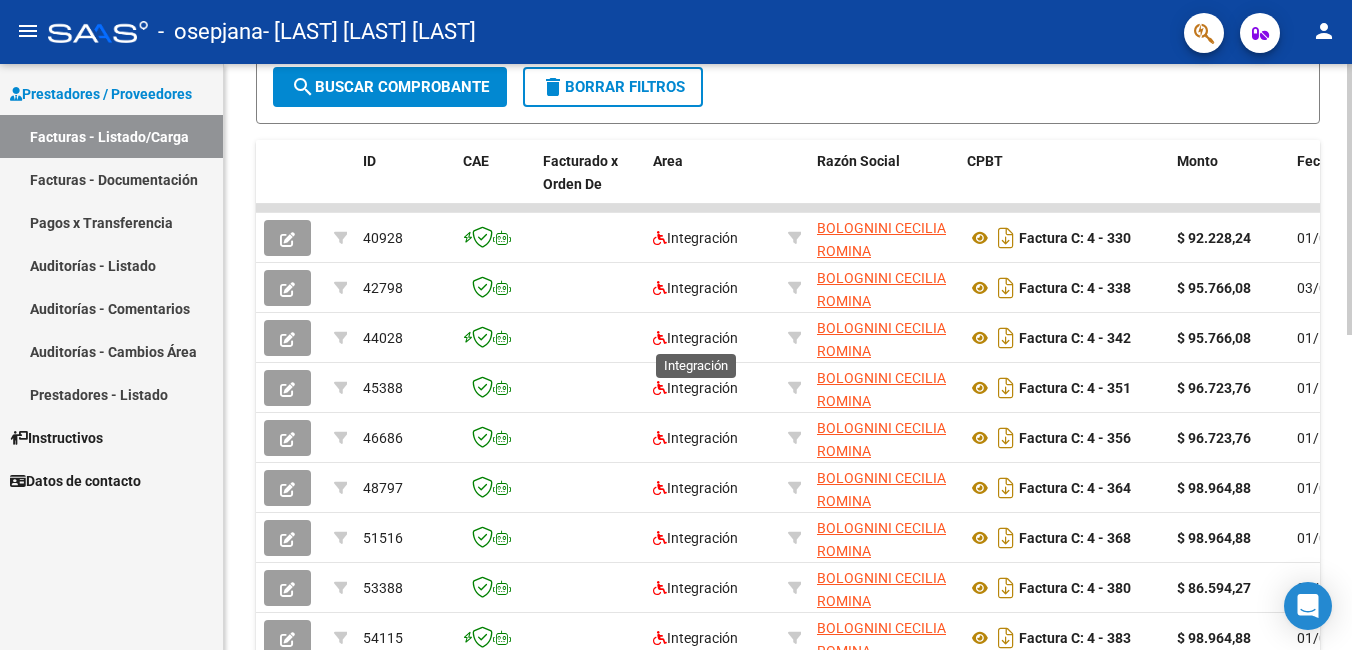 scroll, scrollTop: 382, scrollLeft: 0, axis: vertical 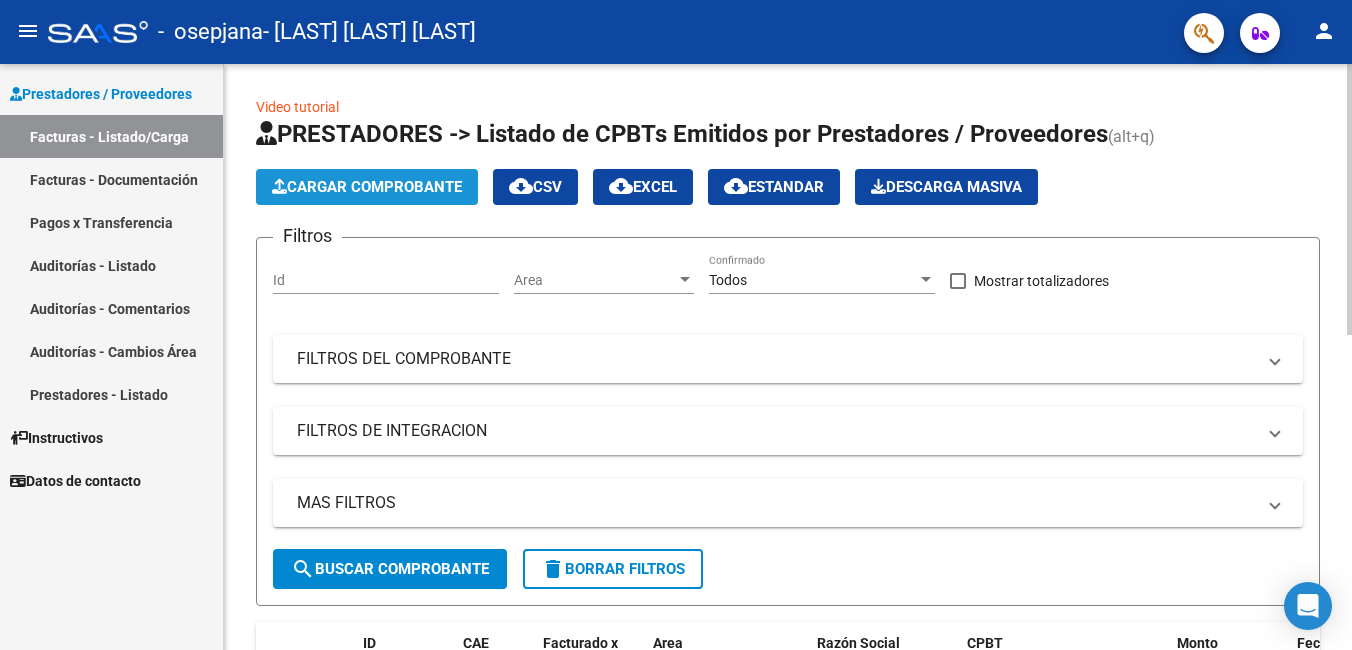 click on "Cargar Comprobante" 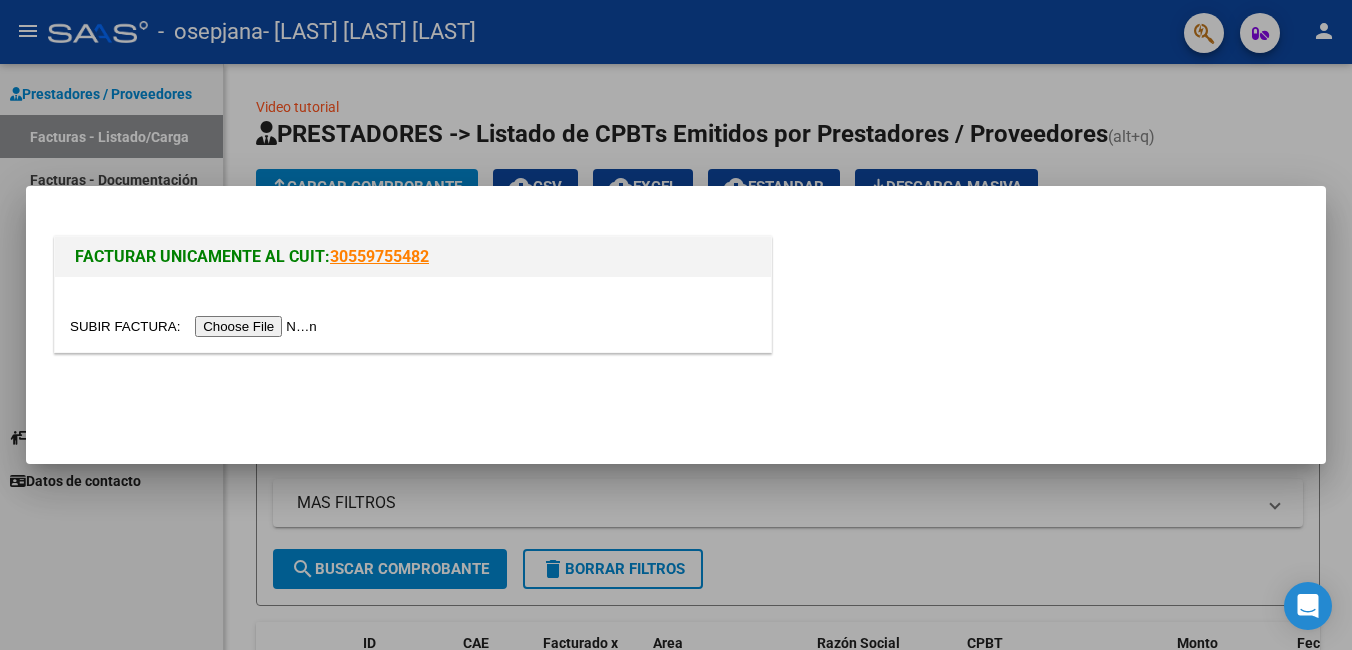 click at bounding box center [196, 326] 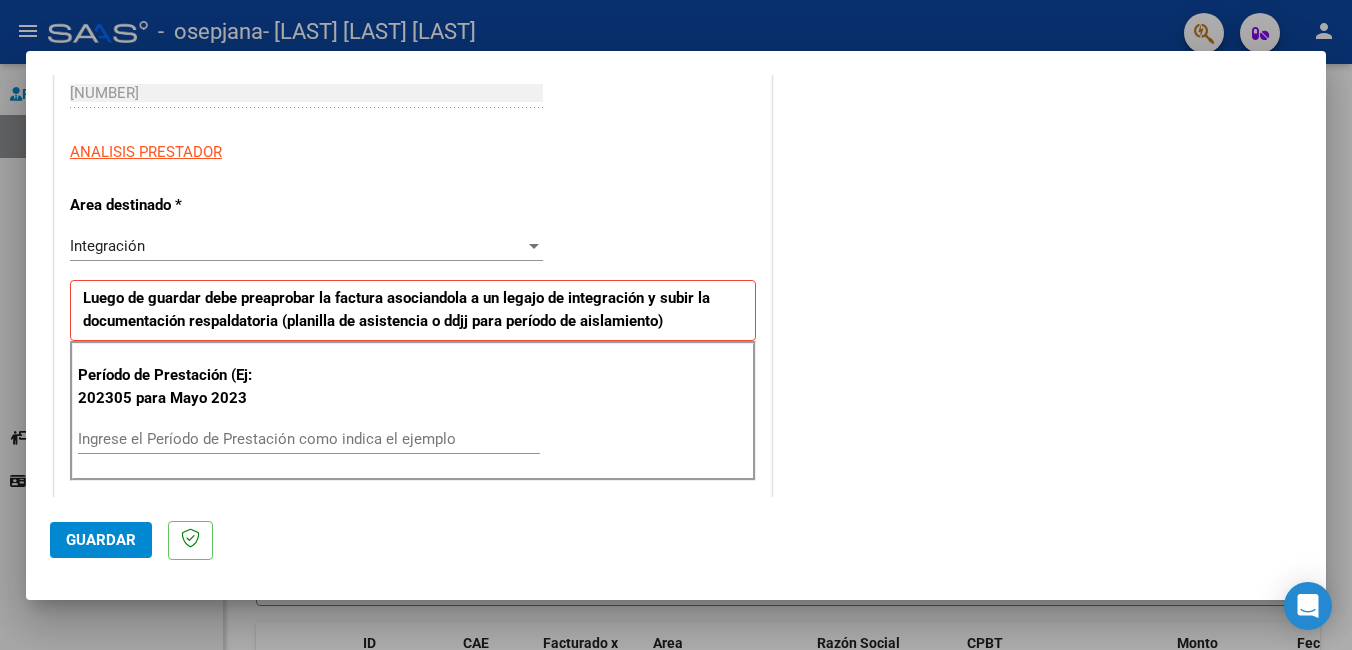 scroll, scrollTop: 400, scrollLeft: 0, axis: vertical 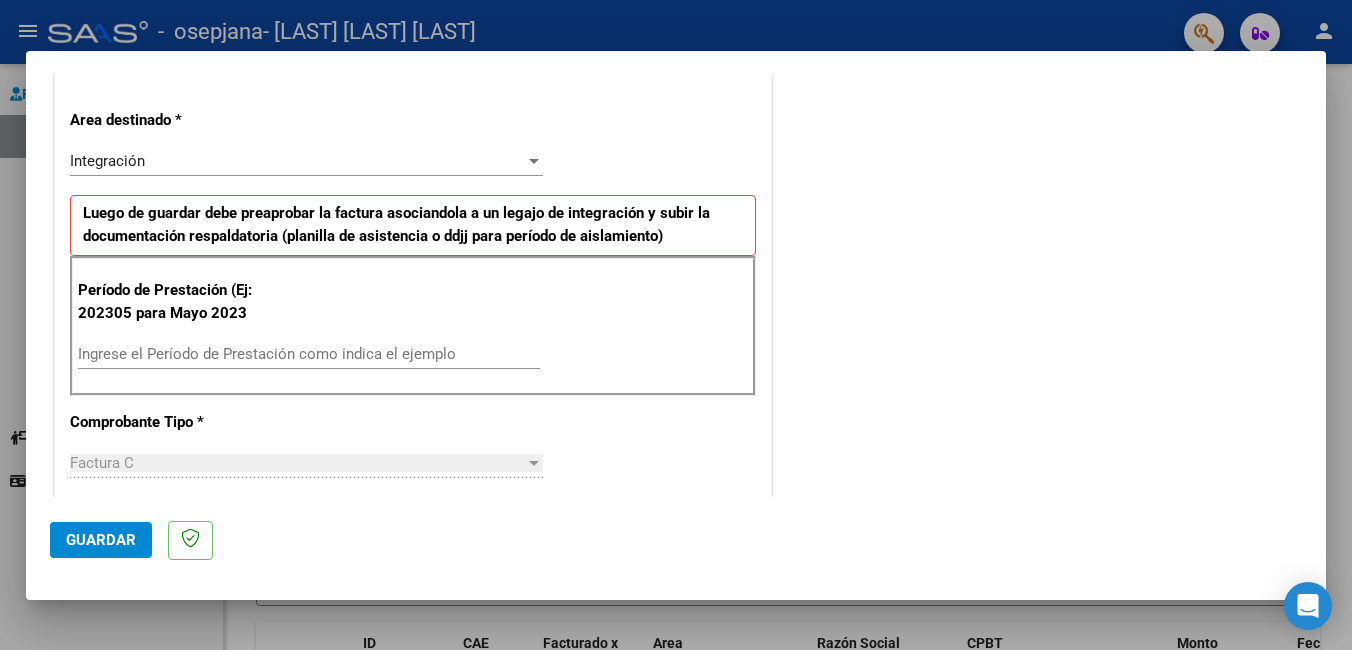 click on "Ingrese el Período de Prestación como indica el ejemplo" at bounding box center [309, 354] 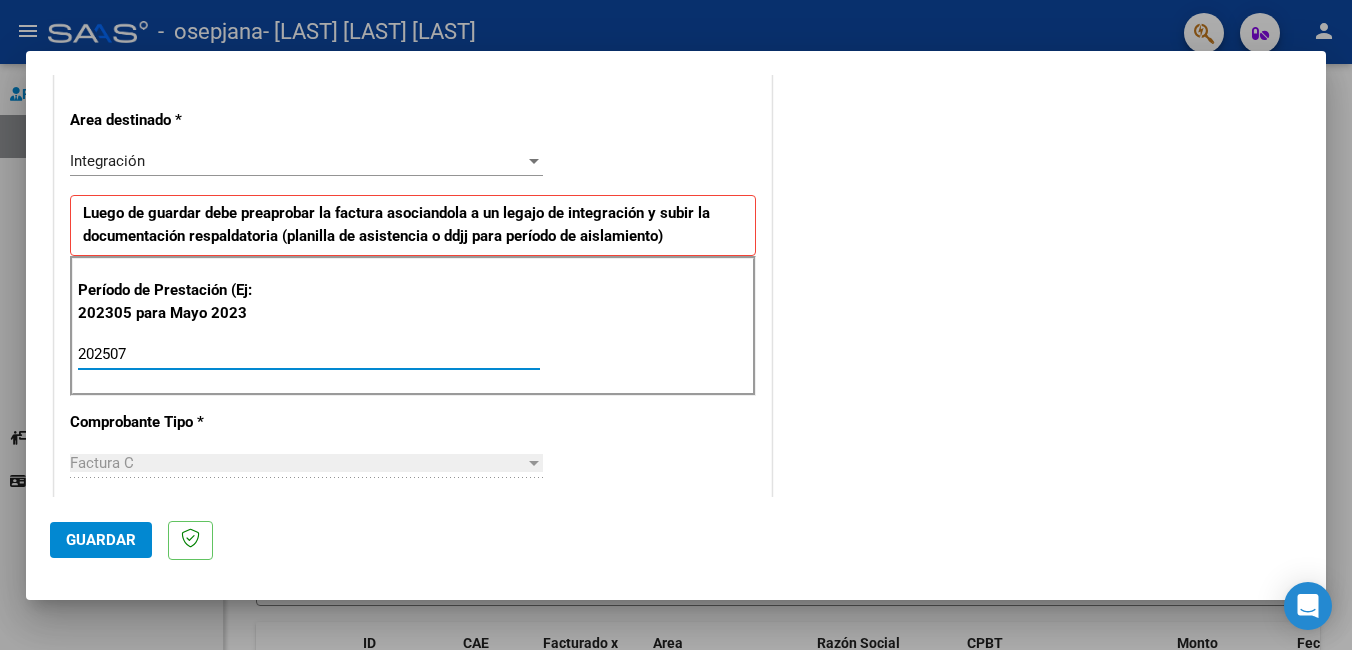 type on "202507" 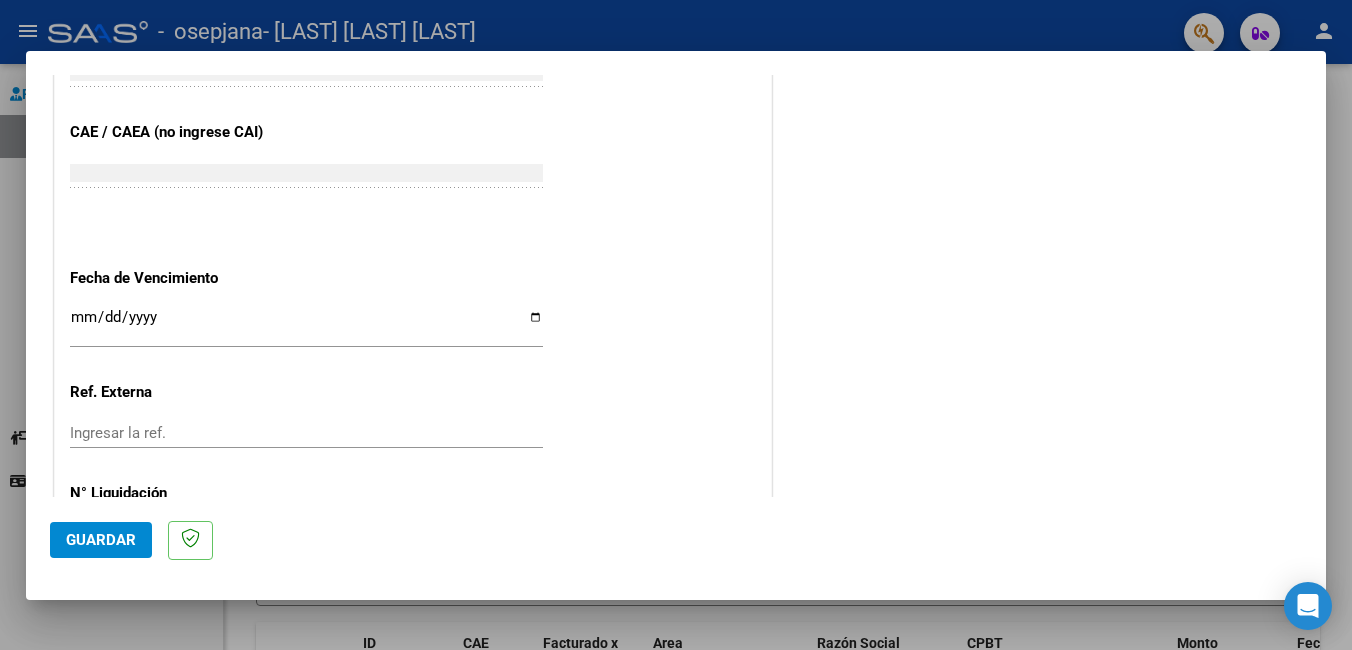 scroll, scrollTop: 1300, scrollLeft: 0, axis: vertical 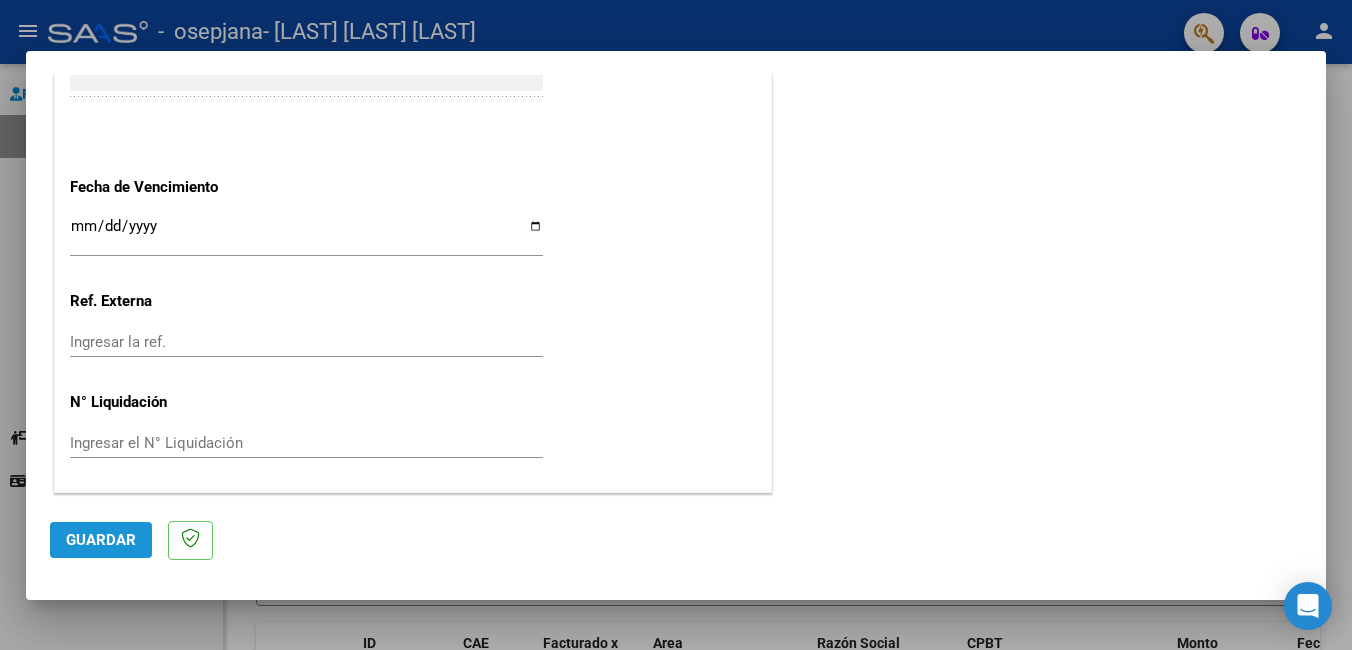 click on "Guardar" 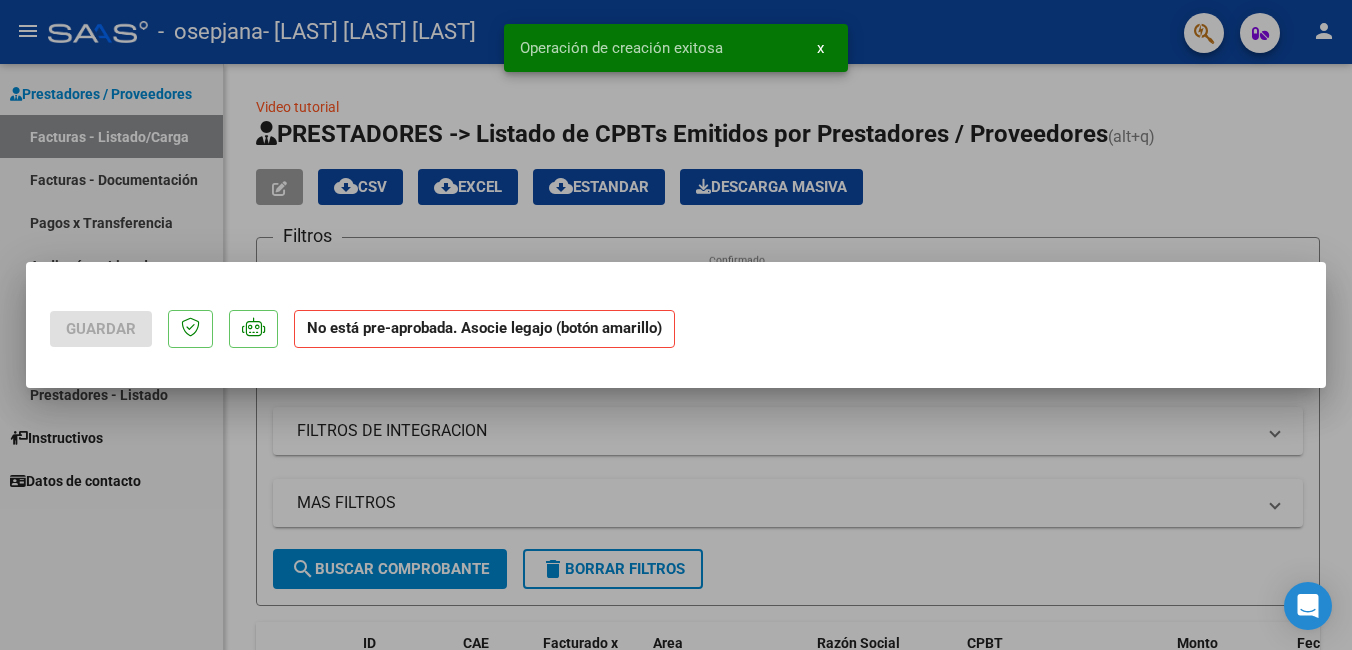 scroll, scrollTop: 0, scrollLeft: 0, axis: both 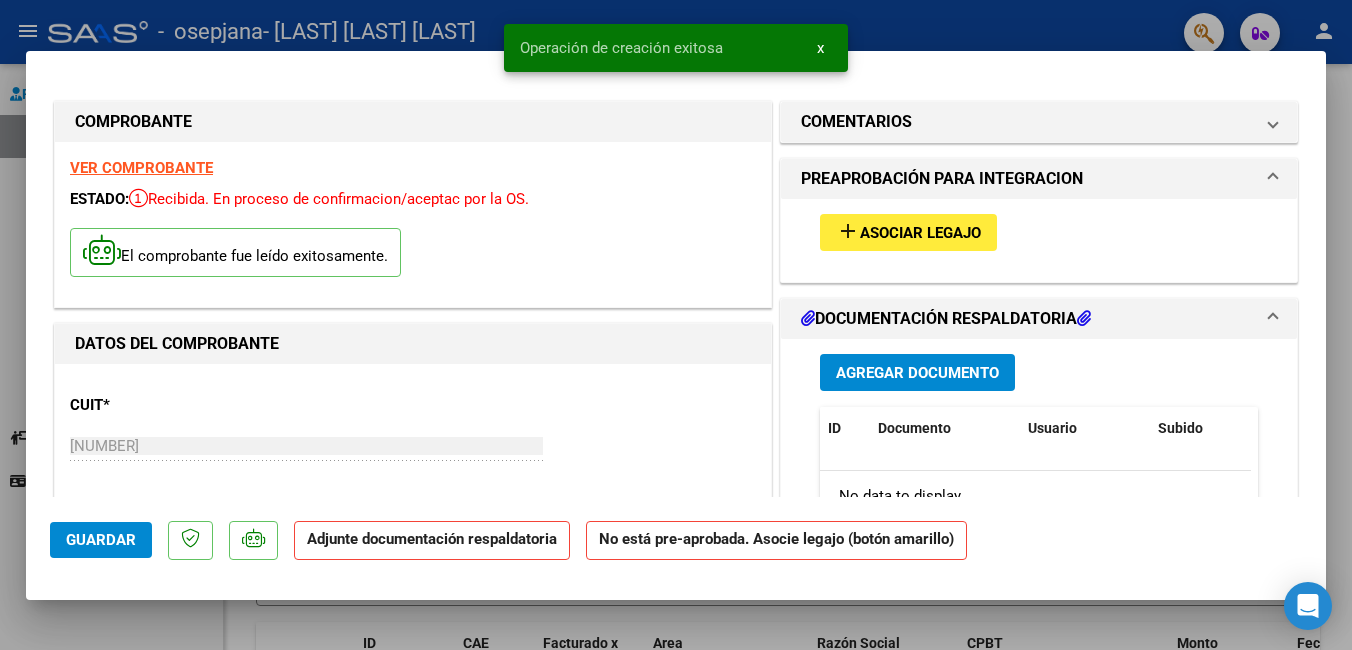 click on "Asociar Legajo" at bounding box center (920, 233) 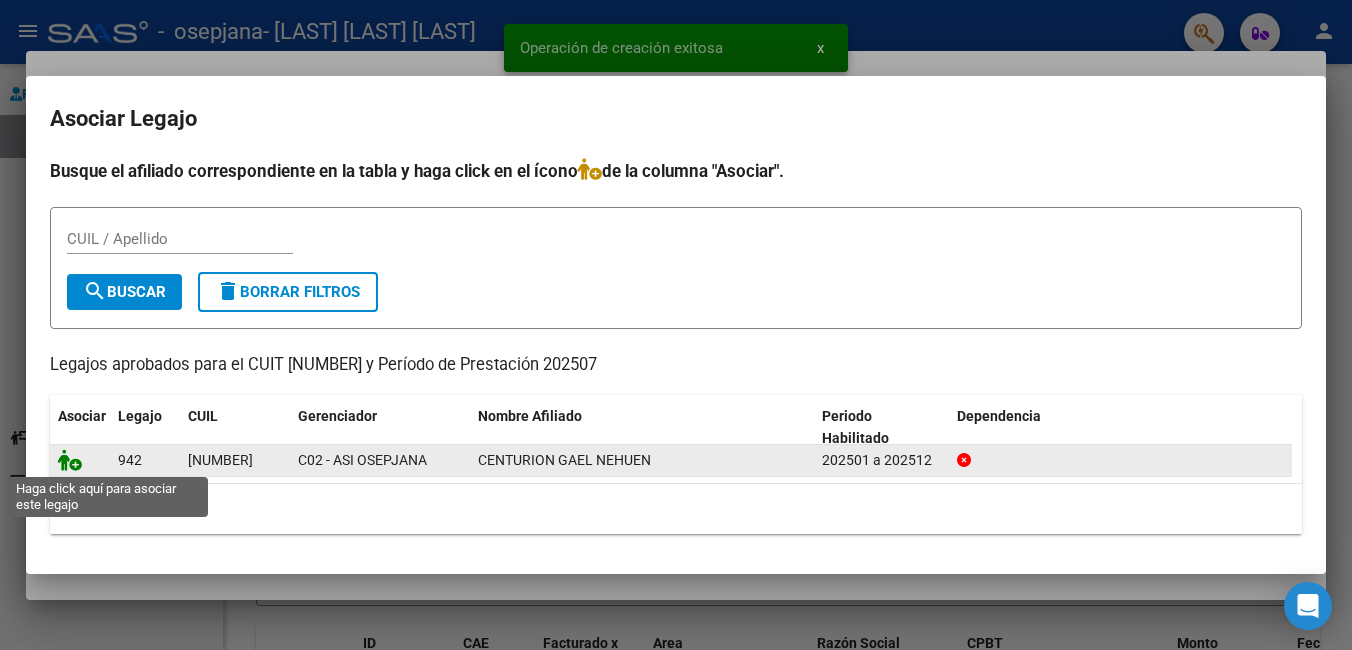 click 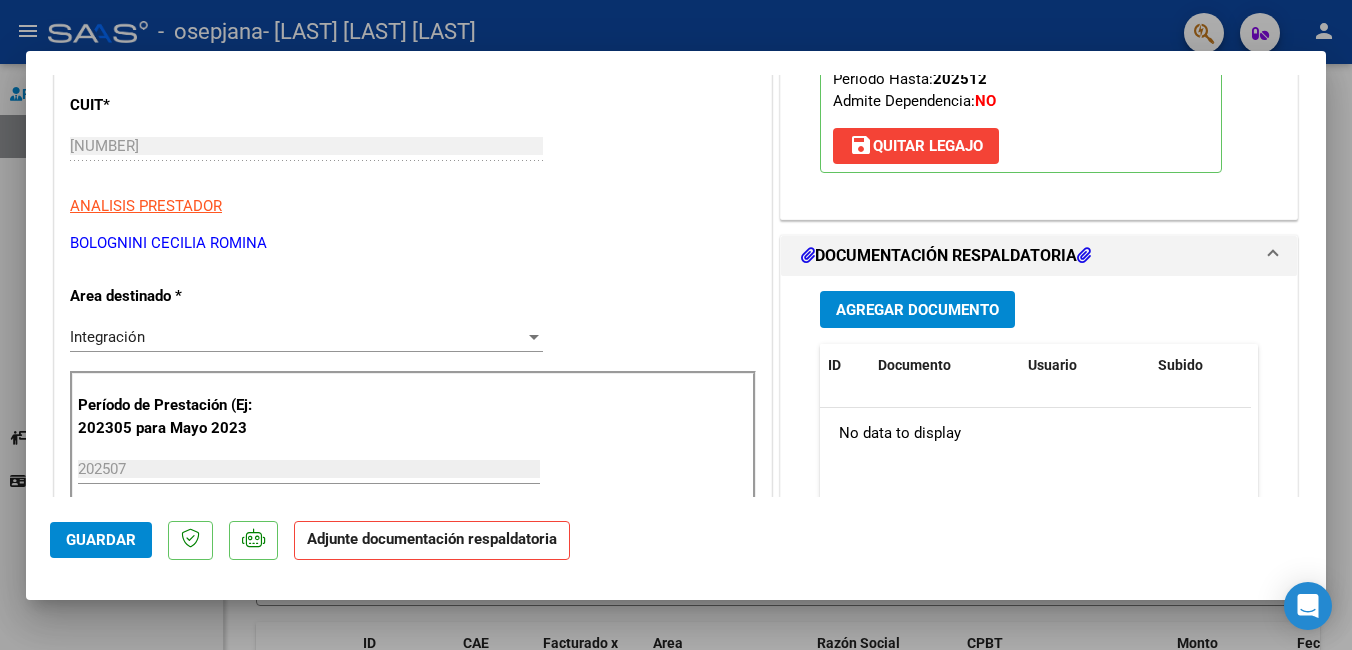scroll, scrollTop: 400, scrollLeft: 0, axis: vertical 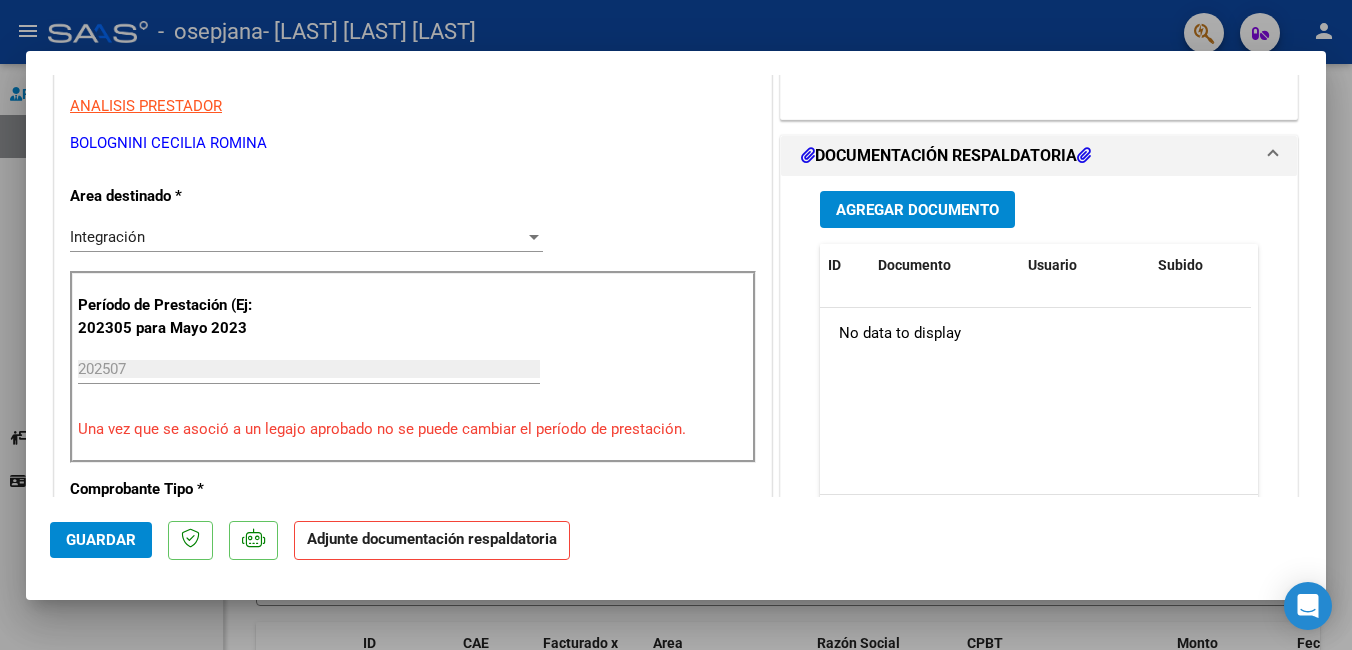 click on "Agregar Documento" at bounding box center (917, 210) 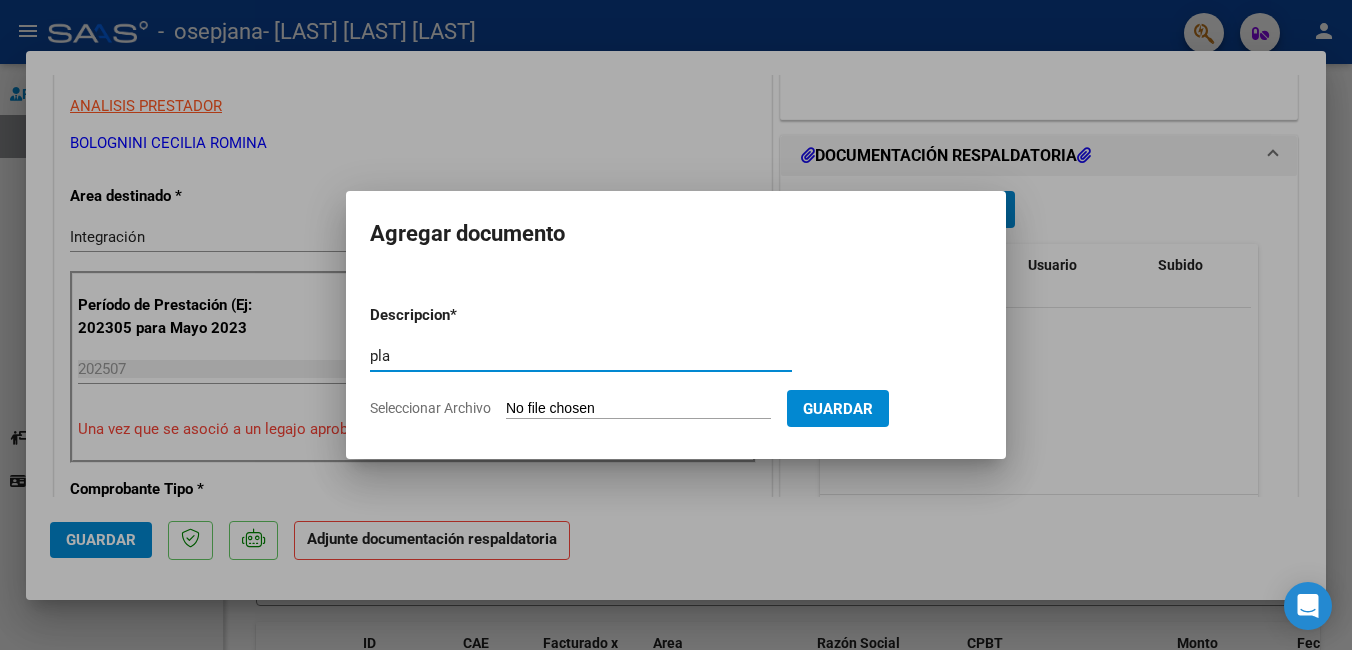 type on "Planilla de asistencia" 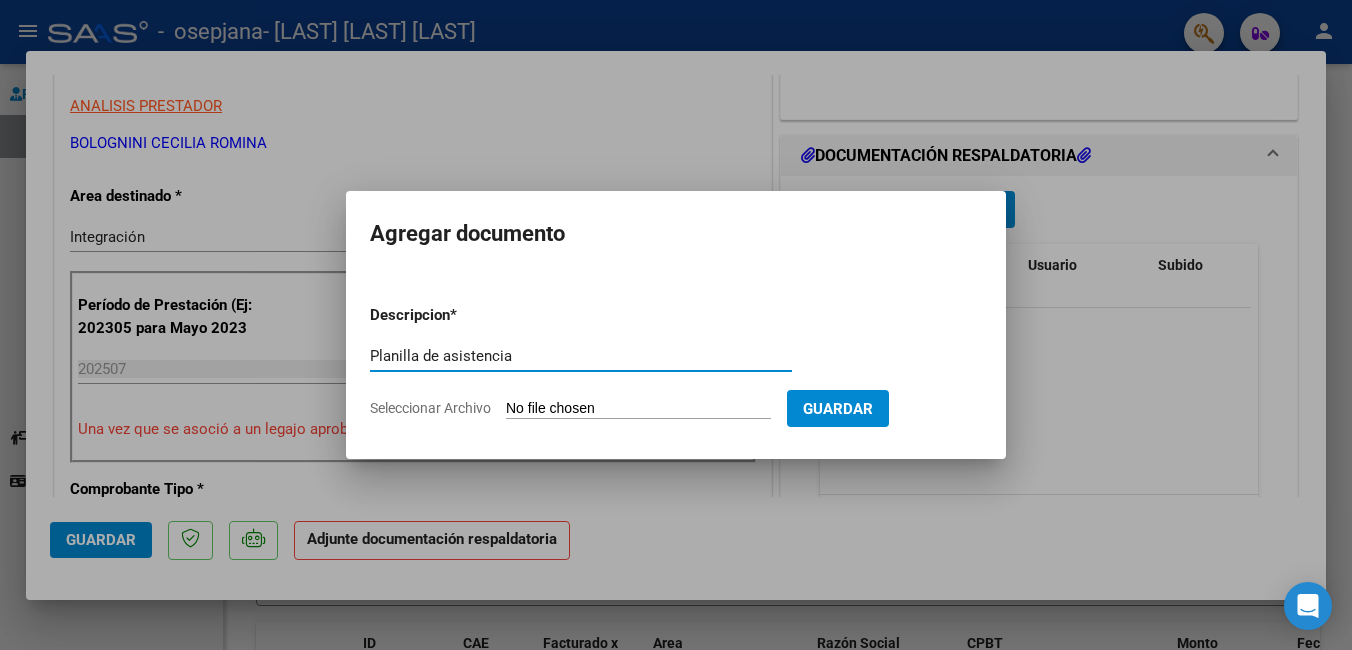 click on "Seleccionar Archivo" at bounding box center [638, 409] 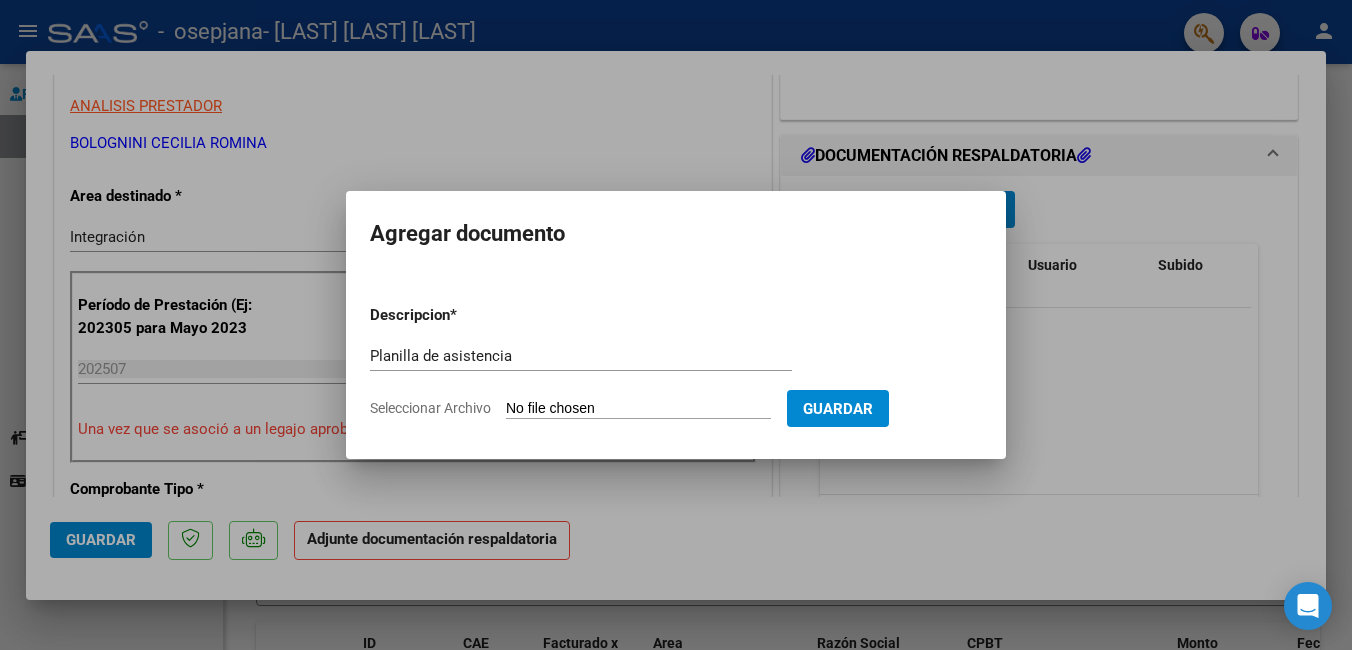 type on "C:\fakepath\planilla de asist Gael Julio25.jpg" 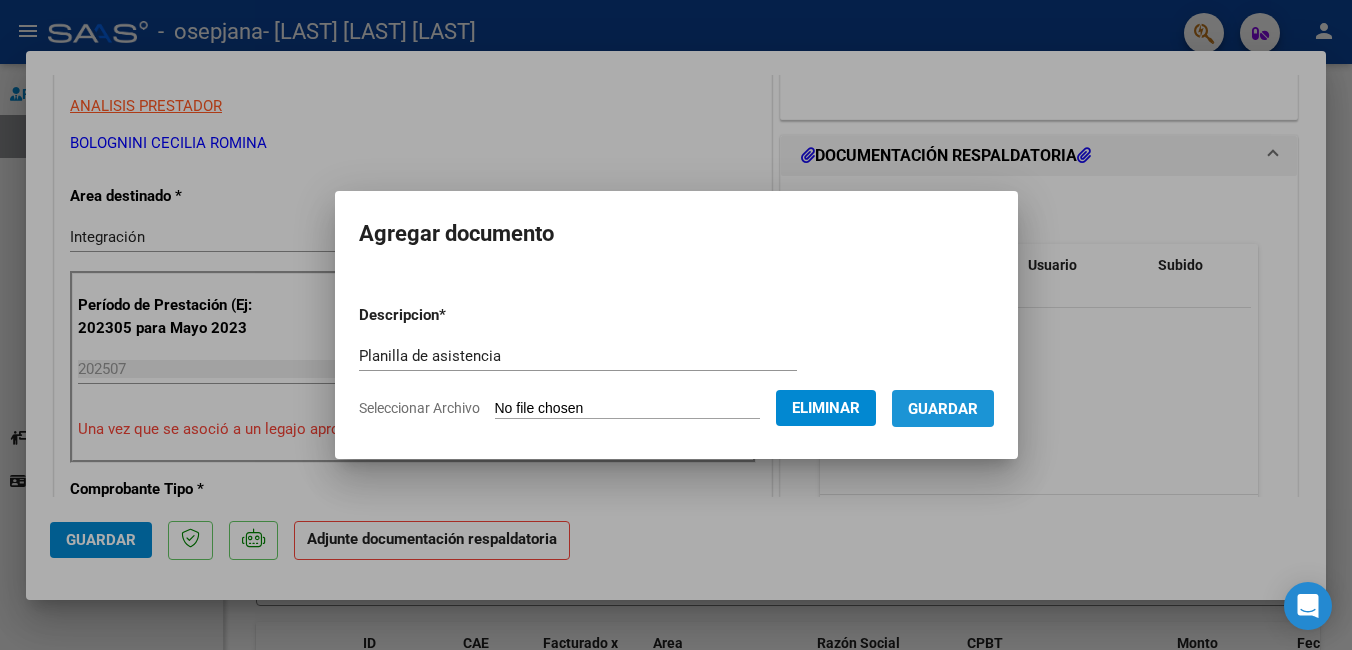 click on "Guardar" at bounding box center (943, 409) 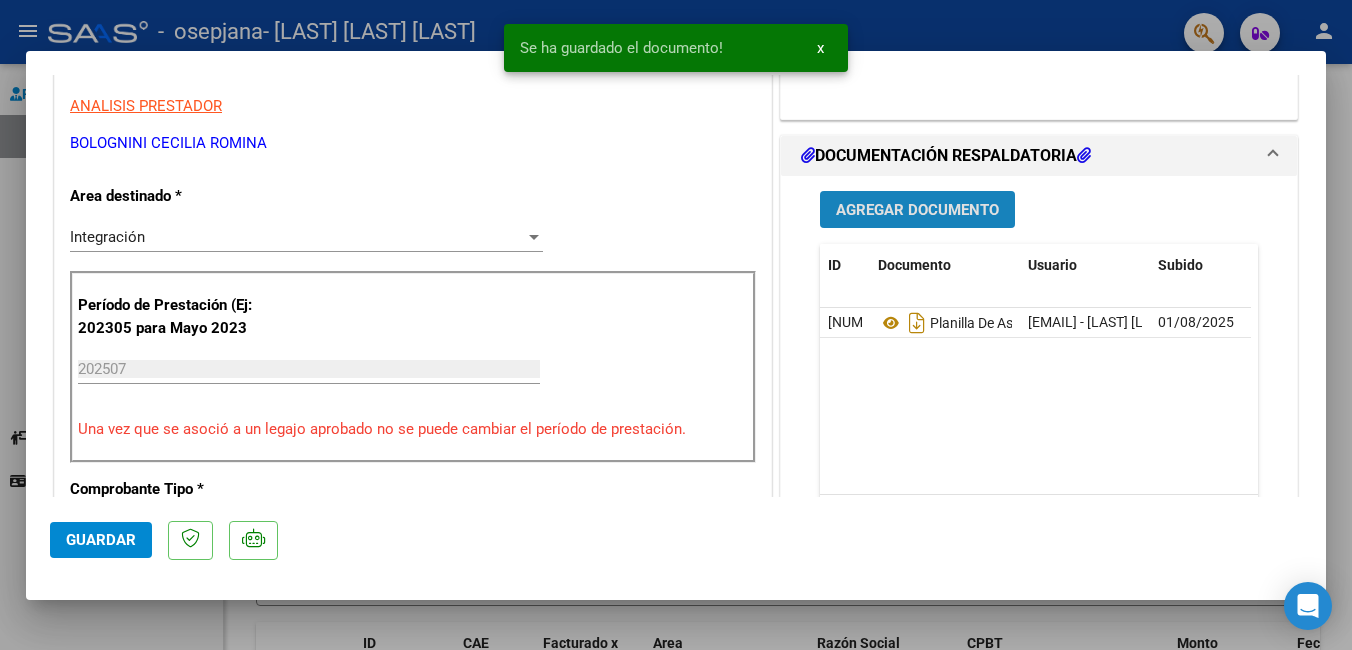 click on "Agregar Documento" at bounding box center [917, 210] 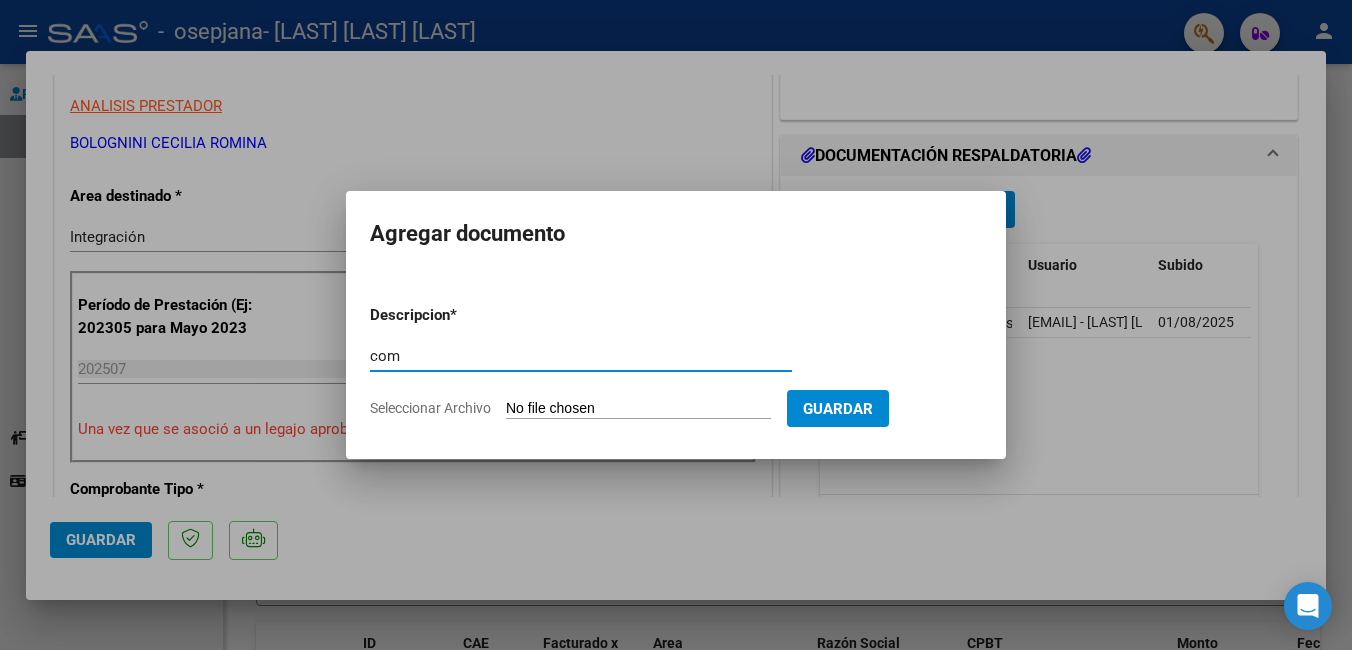 type on "comprobante de cae" 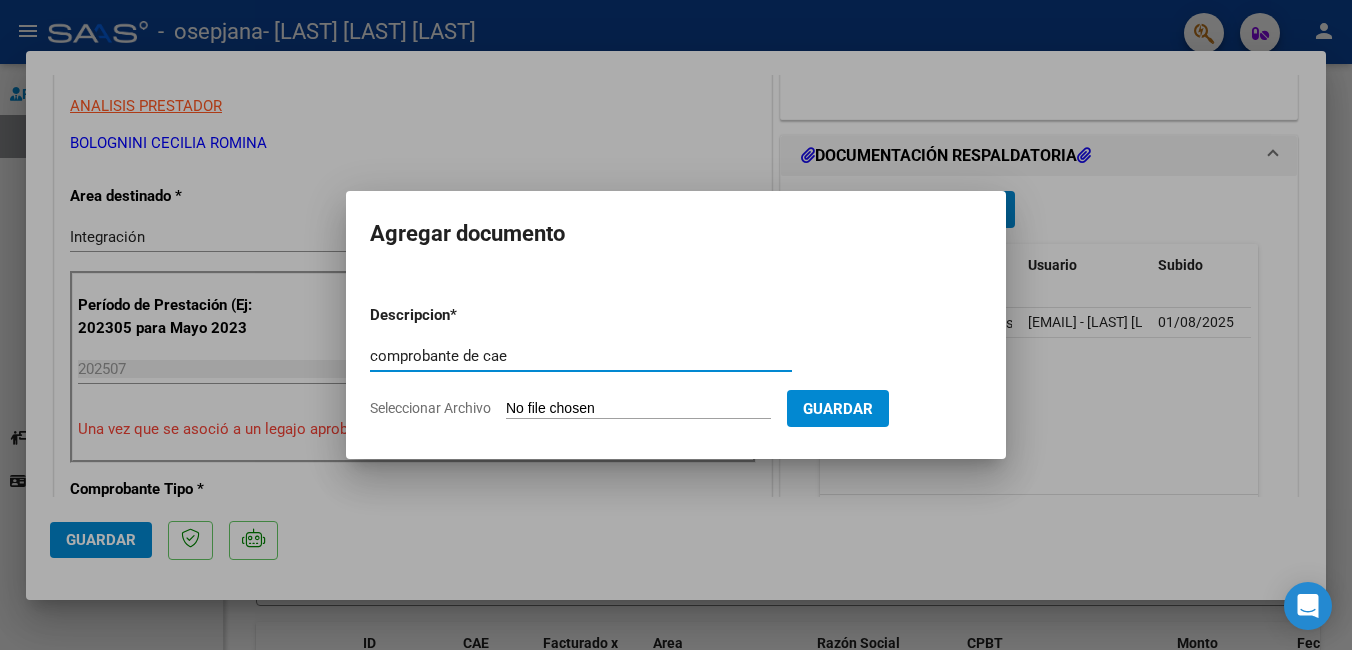 click on "Seleccionar Archivo" at bounding box center [638, 409] 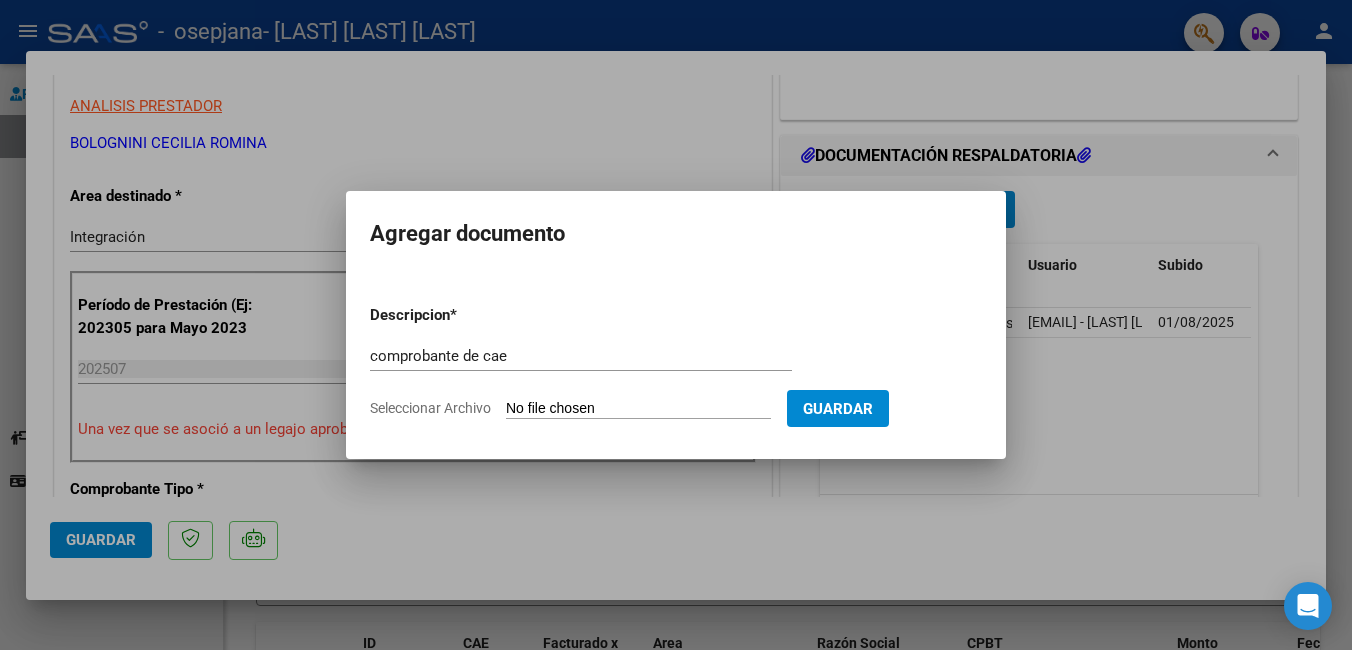 type on "C:\fakepath\Comprobante de CAE fact Julio25.pdf" 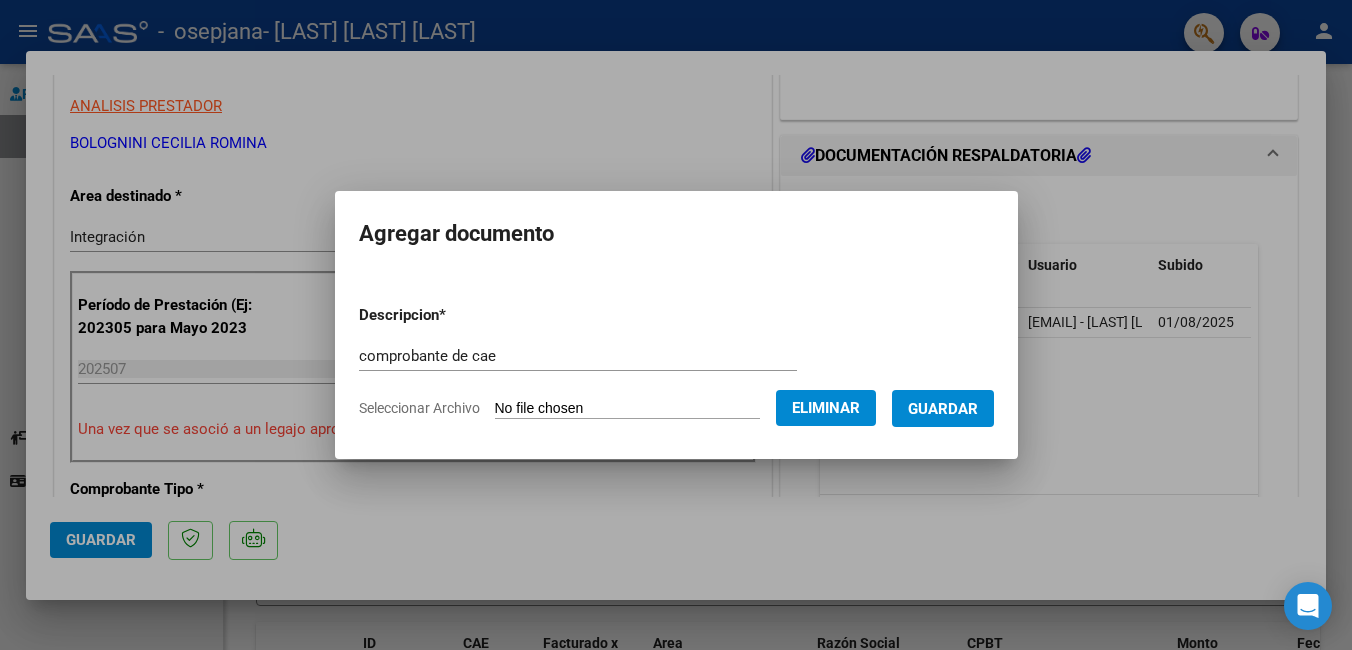 click on "Guardar" at bounding box center [943, 409] 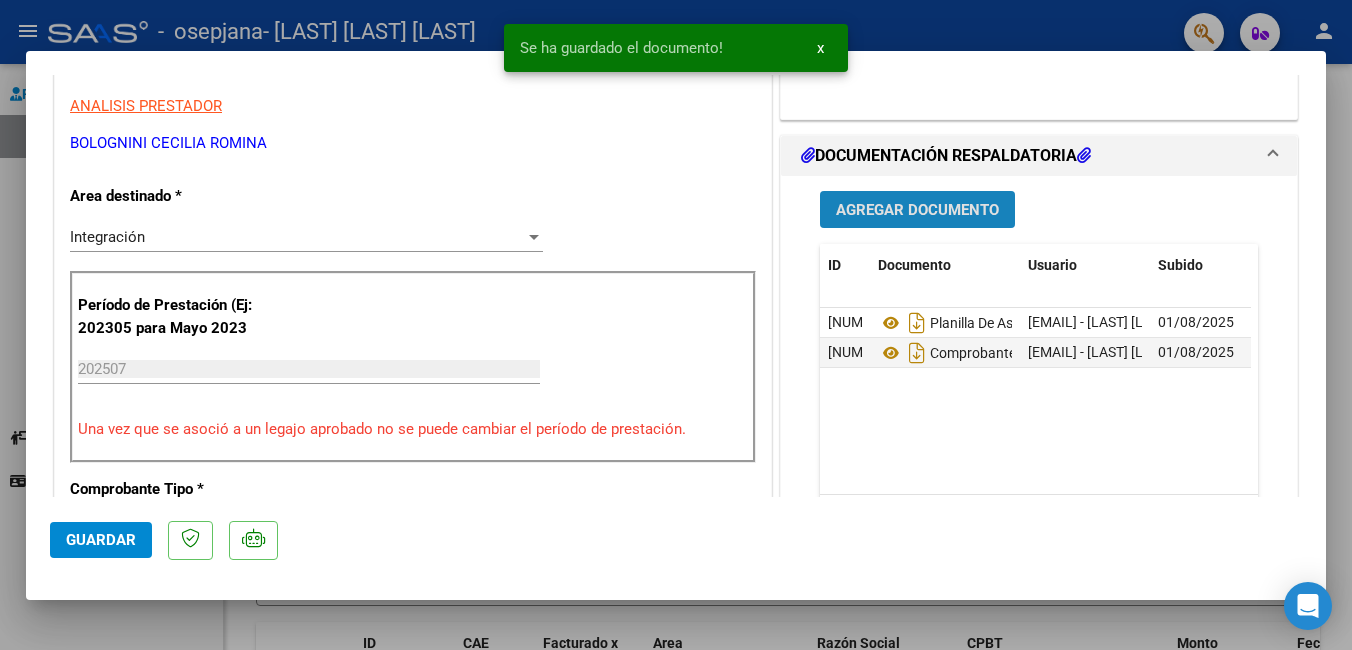 click on "Agregar Documento" at bounding box center [917, 210] 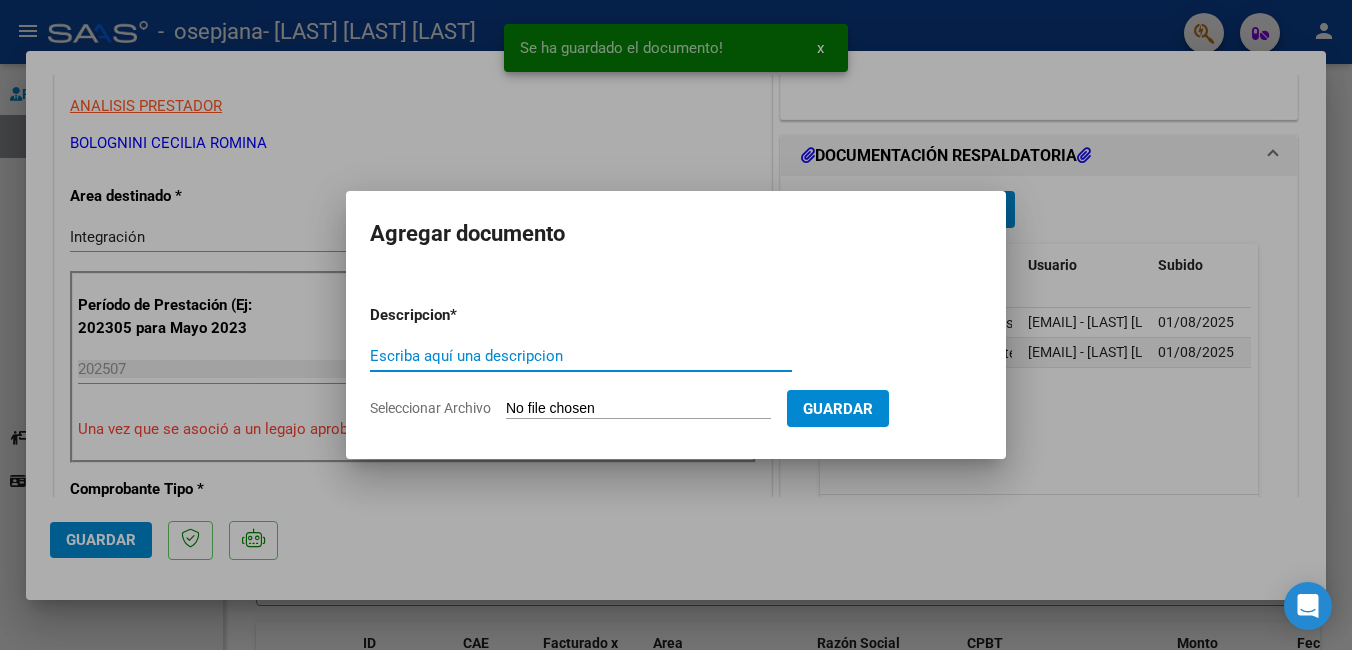 click on "Escriba aquí una descripcion" at bounding box center (581, 356) 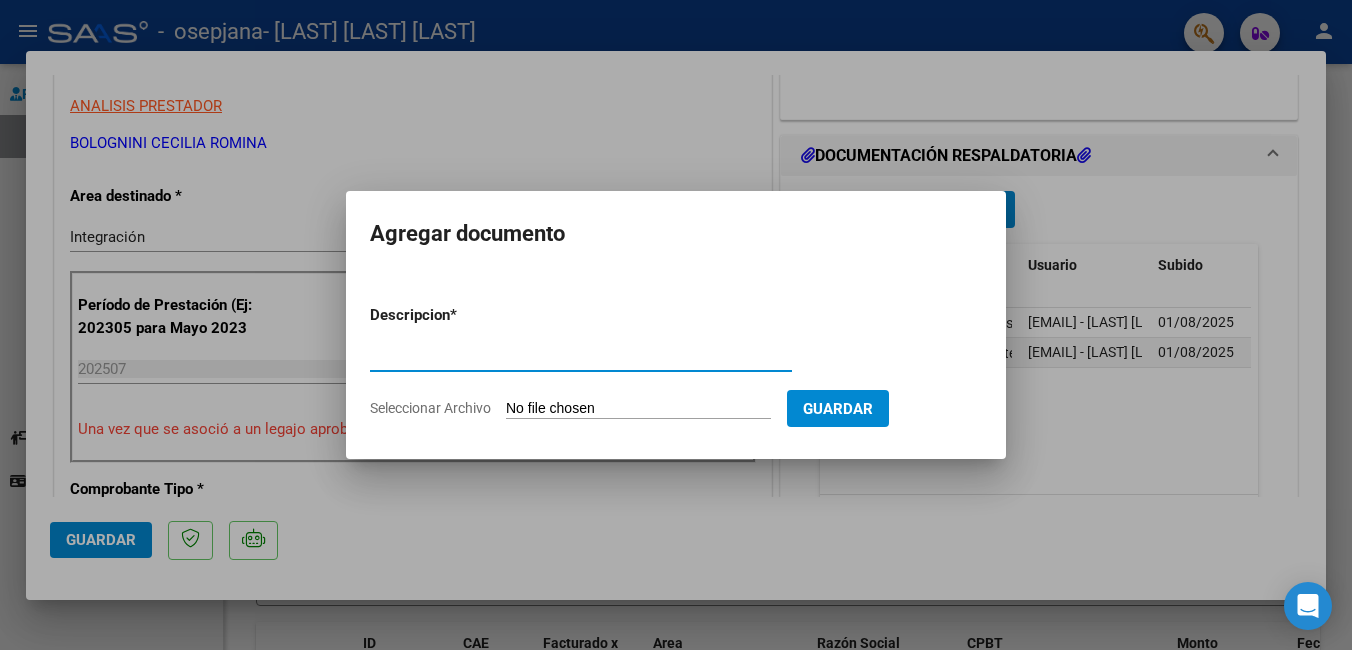 type on "constancia de inscripcion" 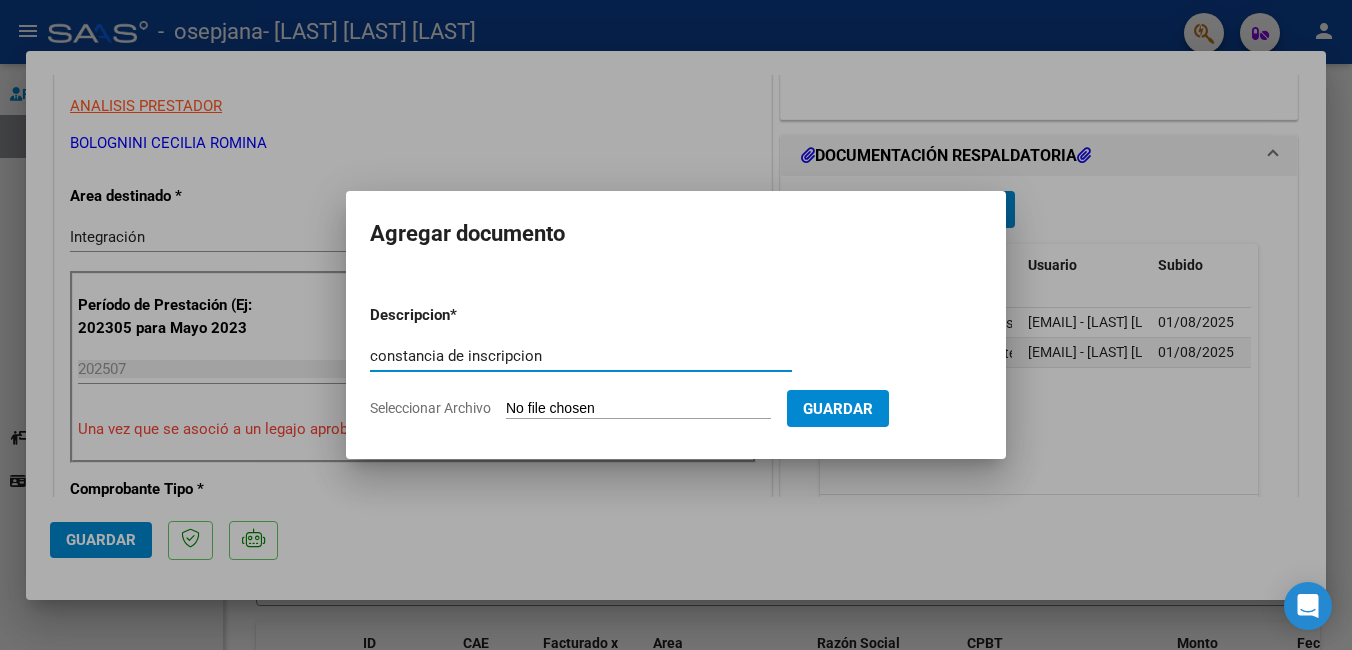 click on "Seleccionar Archivo" at bounding box center (638, 409) 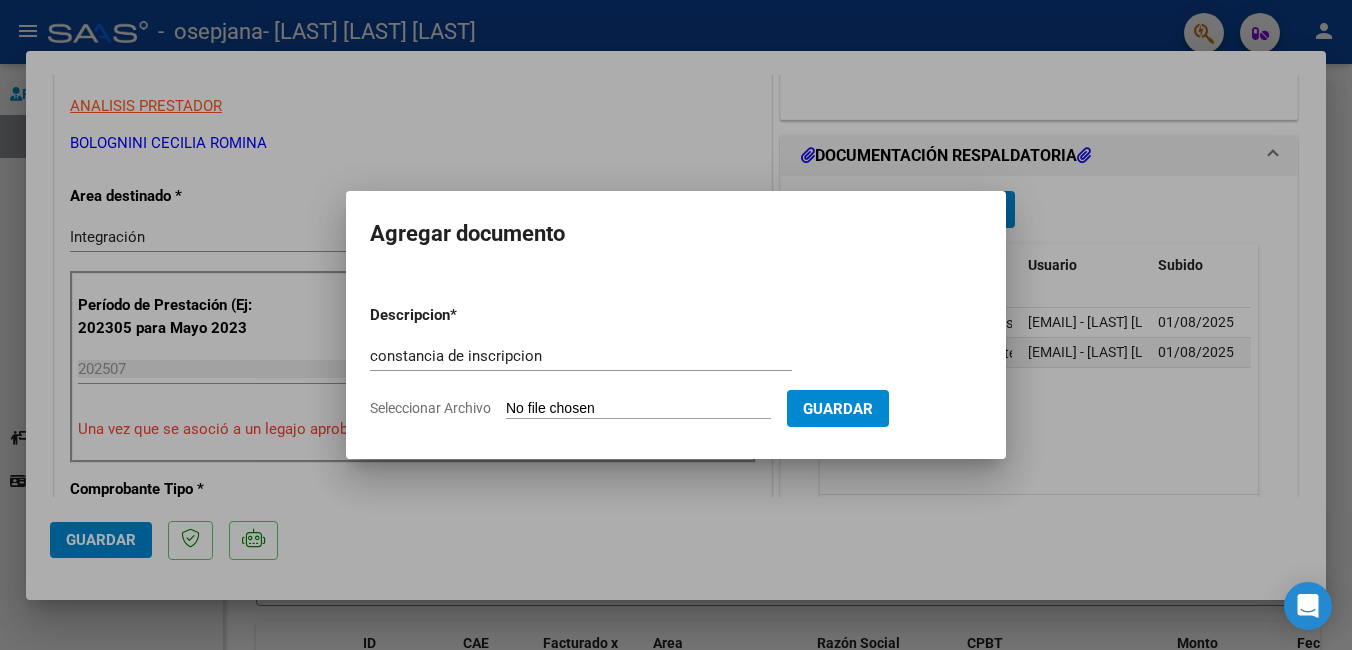 type on "C:\fakepath\Constancia de afip Julio25.pdf" 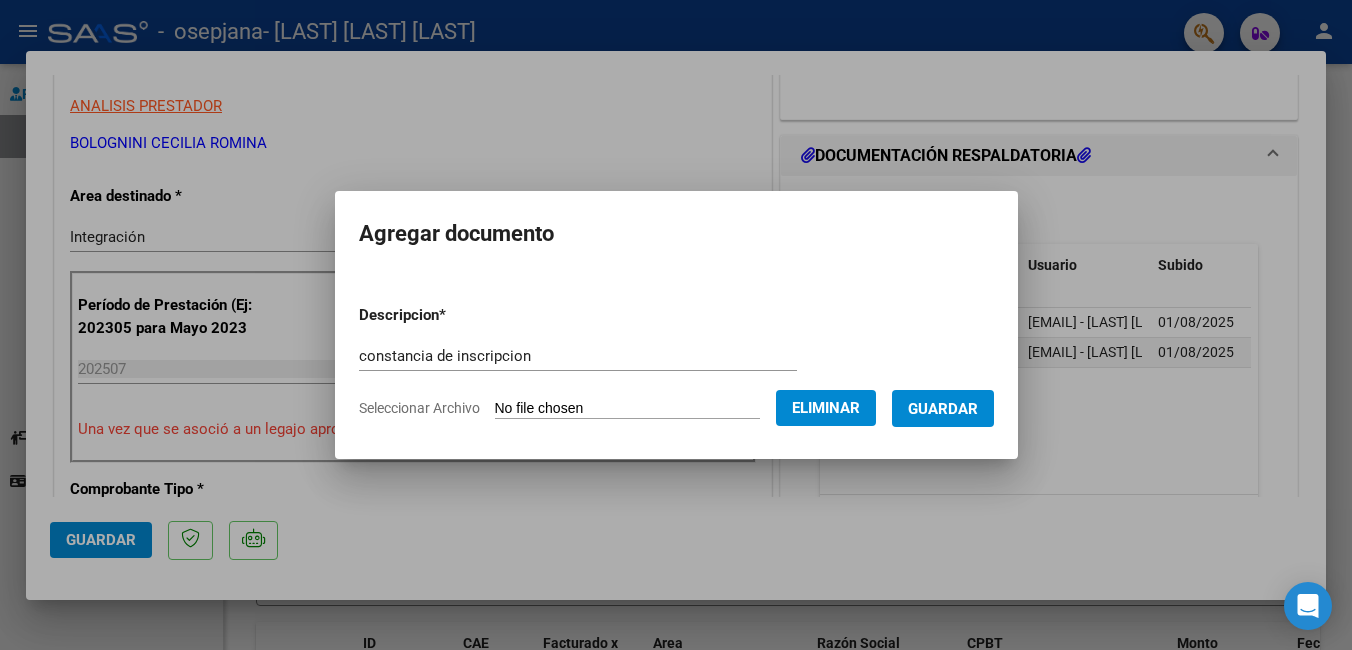 click on "Guardar" at bounding box center [943, 409] 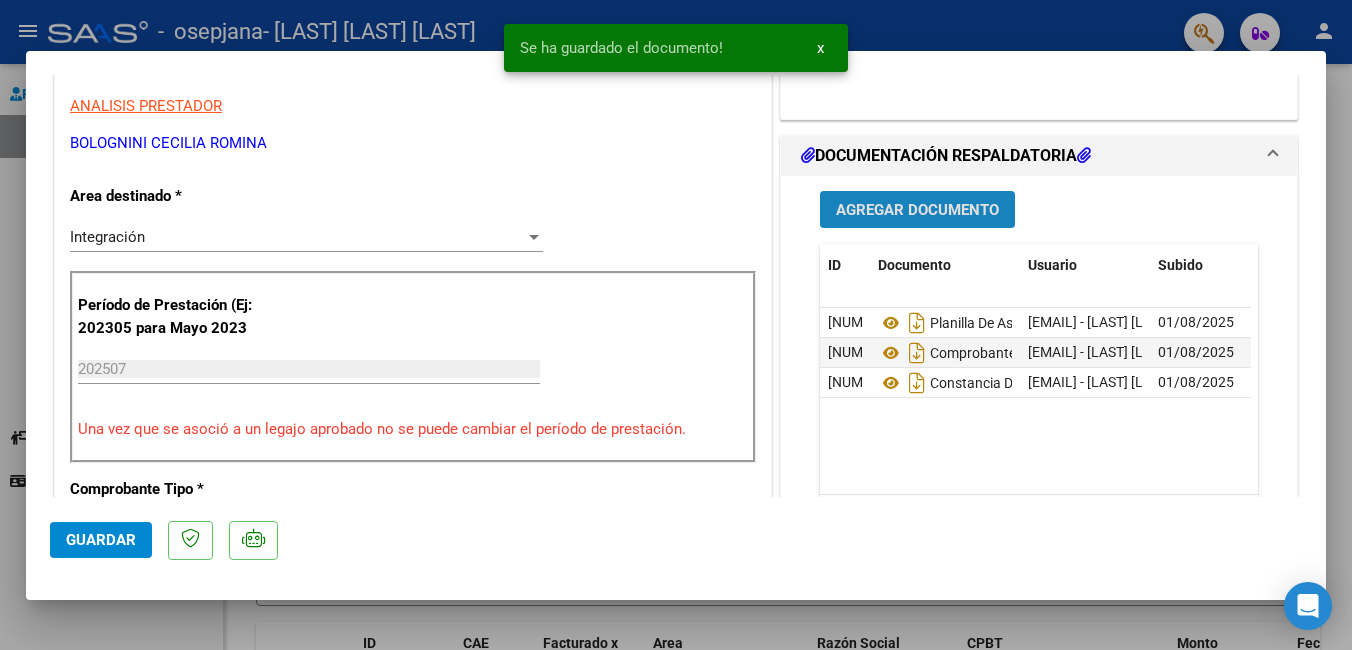 click on "Agregar Documento" at bounding box center [917, 210] 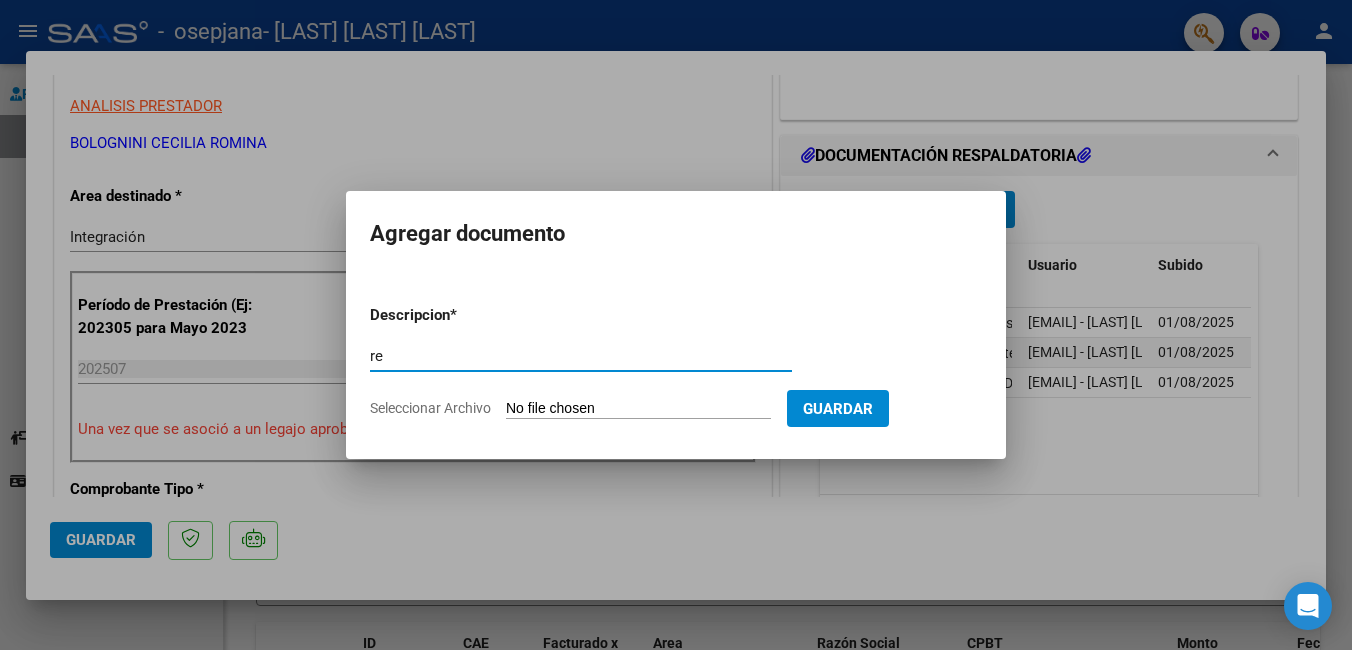 click on "re" at bounding box center [581, 356] 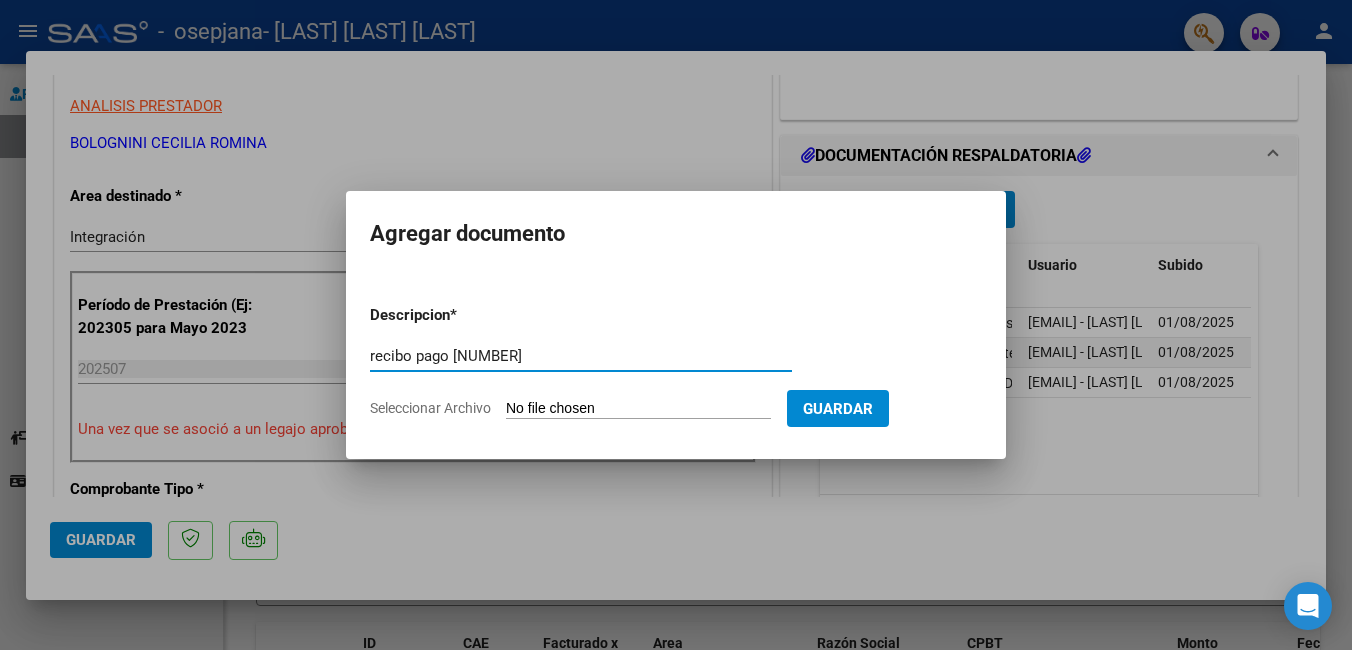 click on "Seleccionar Archivo" 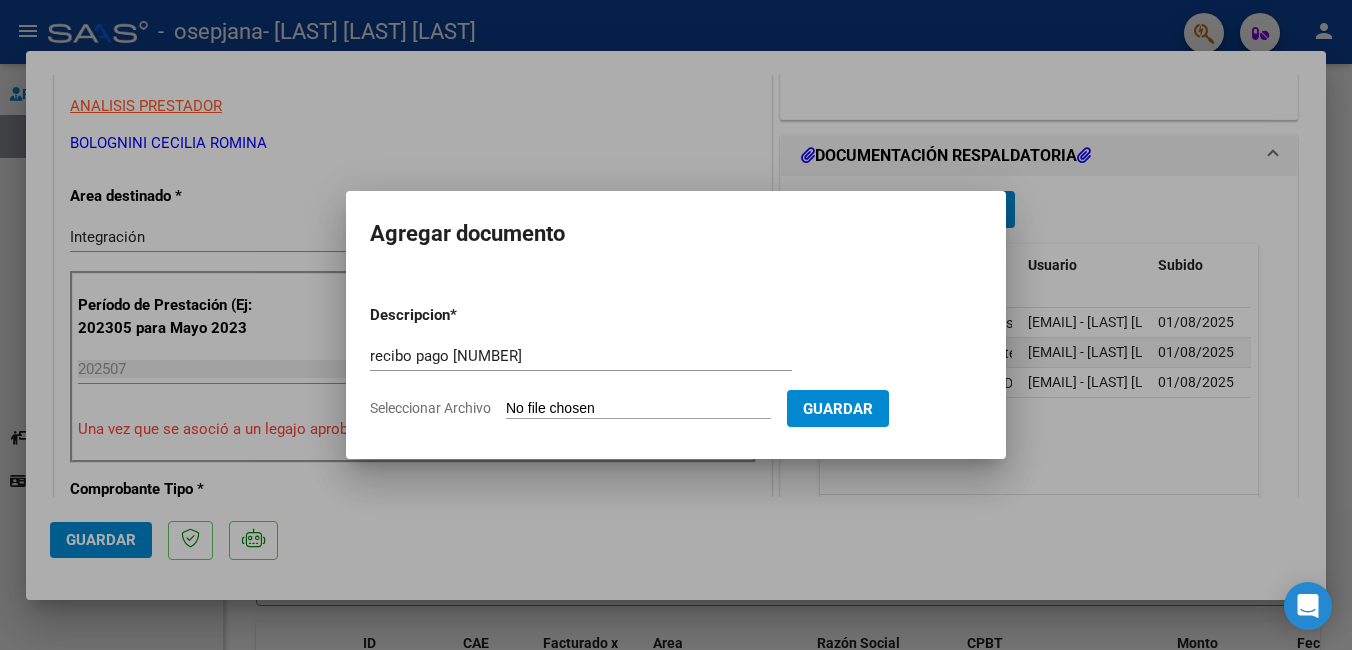 click on "Seleccionar Archivo" at bounding box center (638, 409) 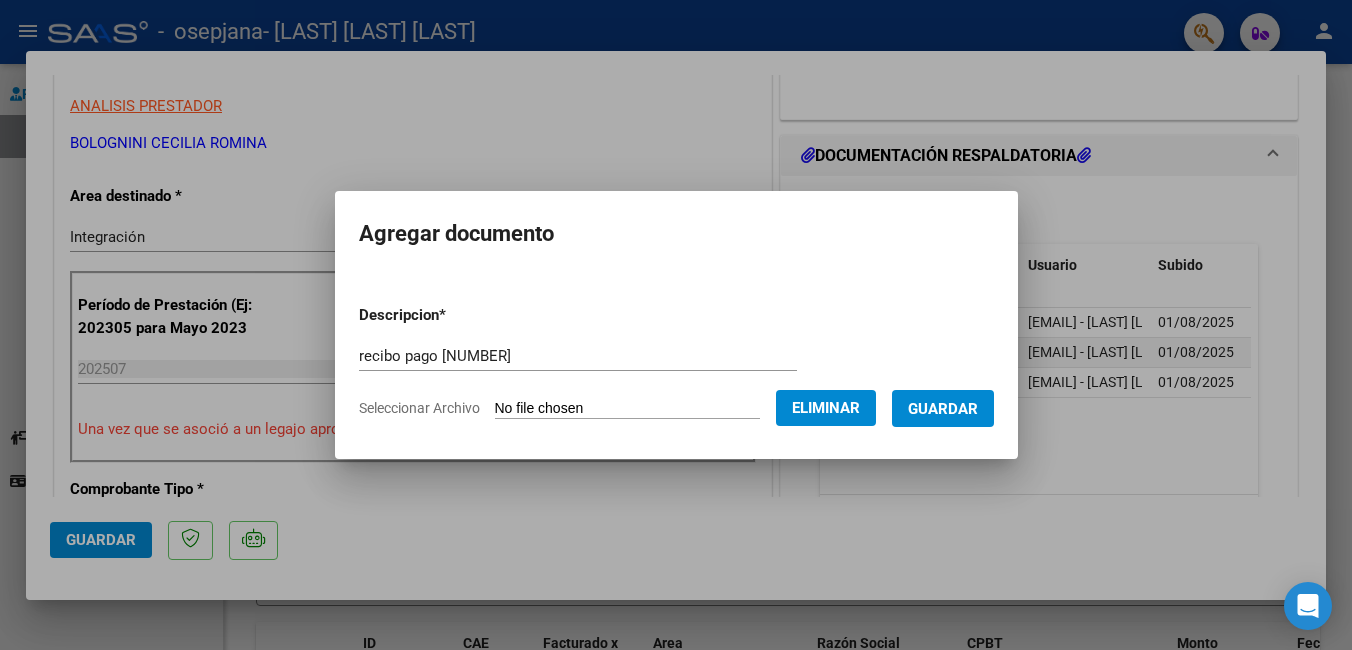 click on "recibo pago [NUMBER]" at bounding box center (578, 356) 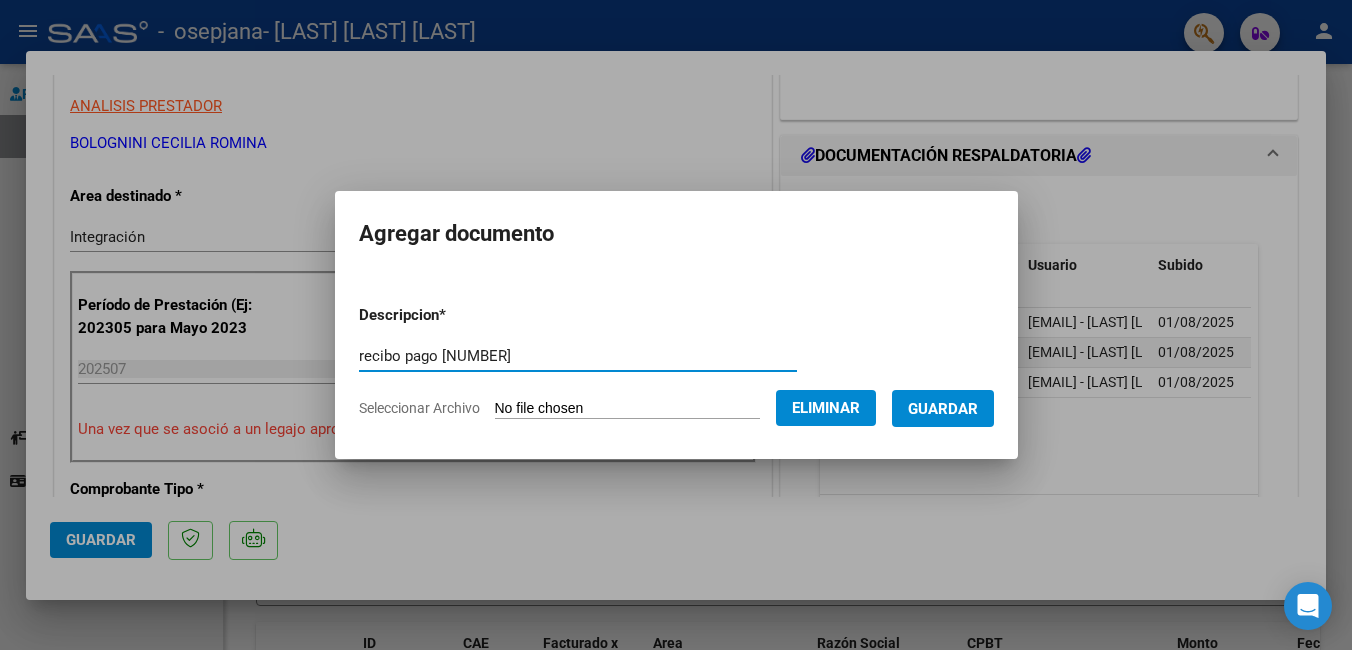 type on "recibo pago [NUMBER]" 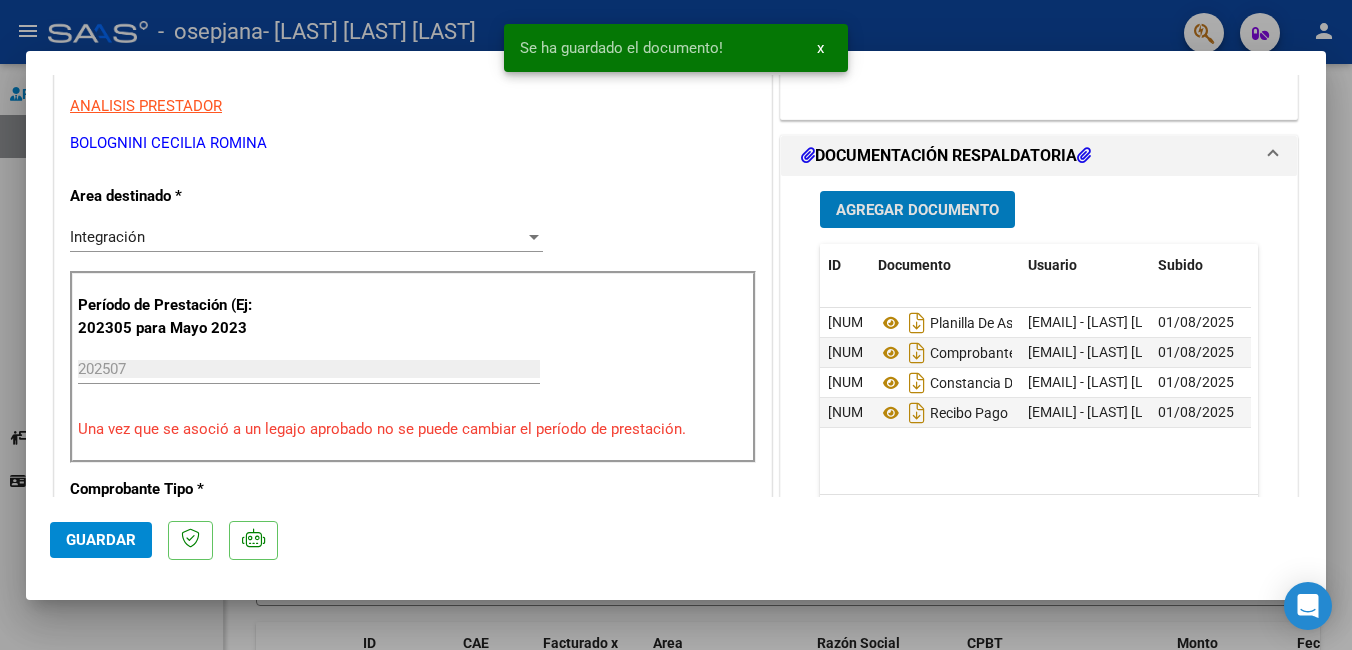 click on "Agregar Documento" at bounding box center [917, 210] 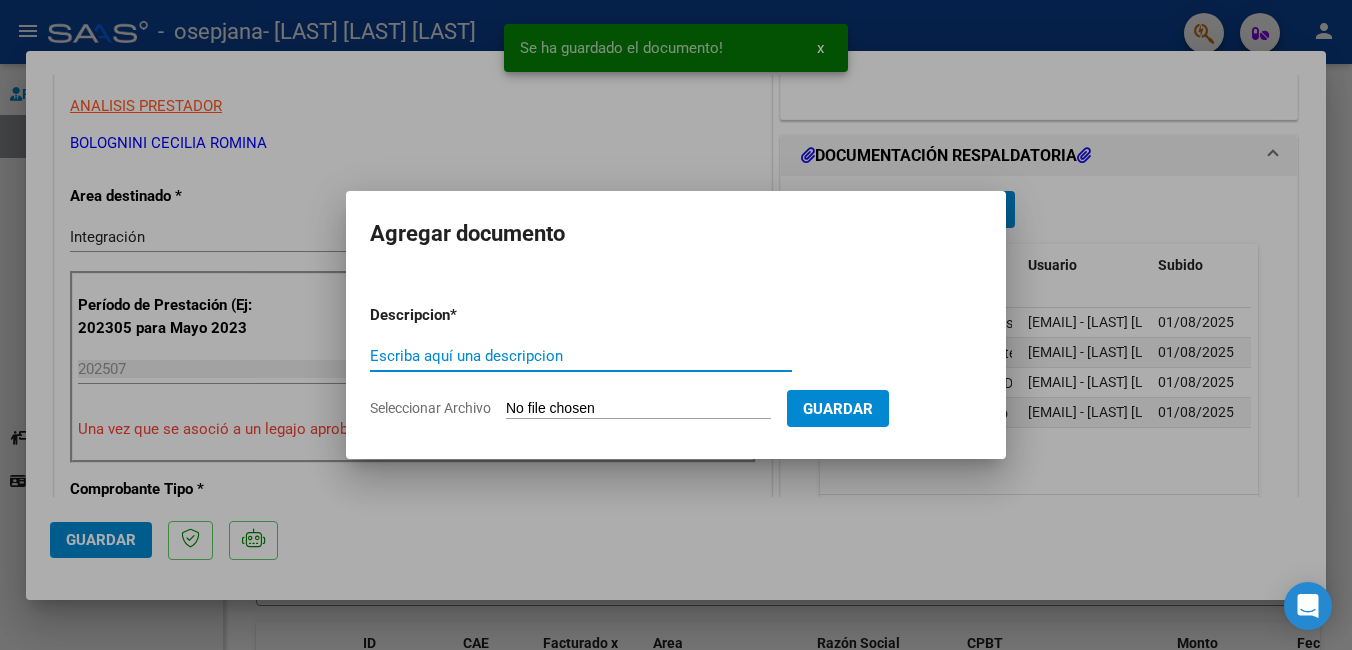 click on "Escriba aquí una descripcion" at bounding box center (581, 356) 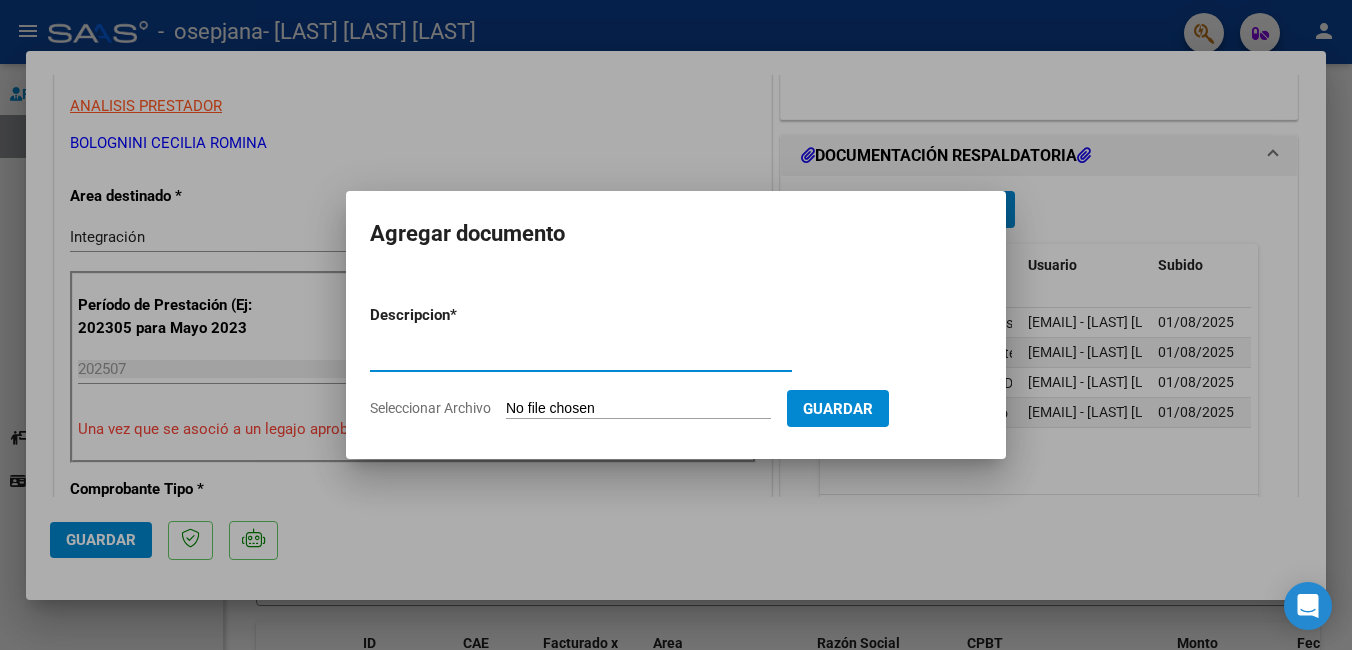 type on "recibo fact [NUMBER]" 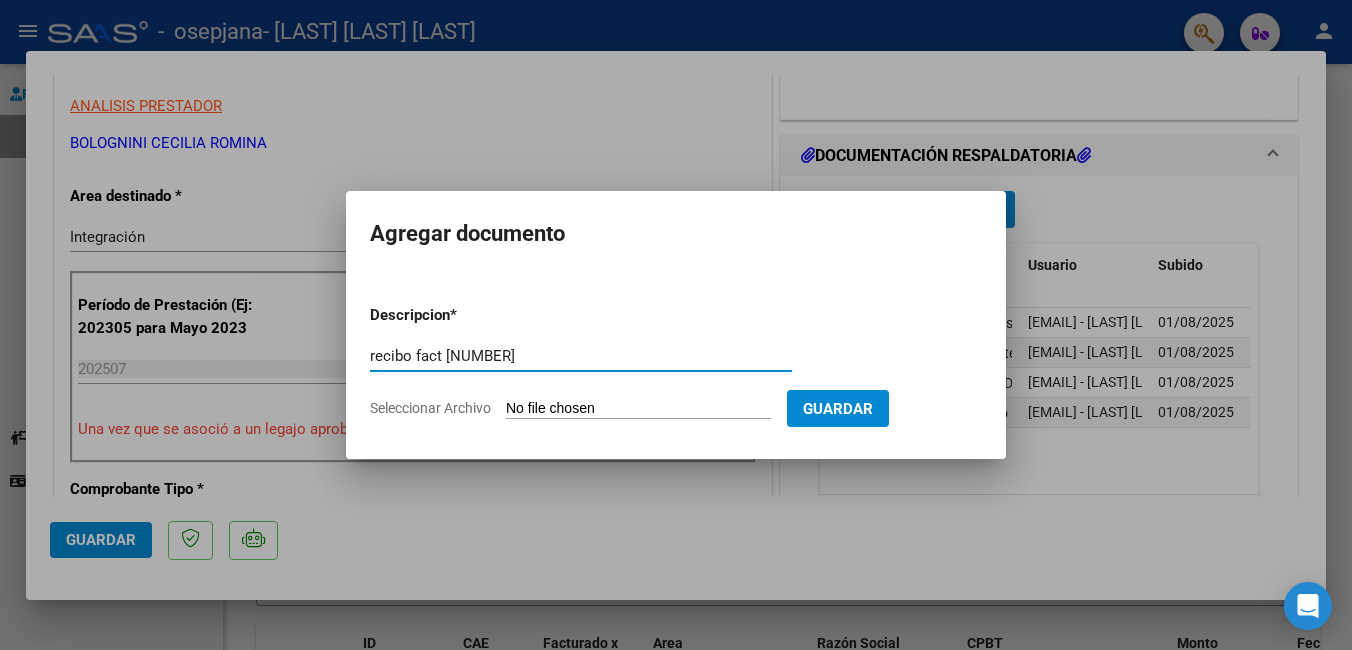 click on "Seleccionar Archivo" at bounding box center (638, 409) 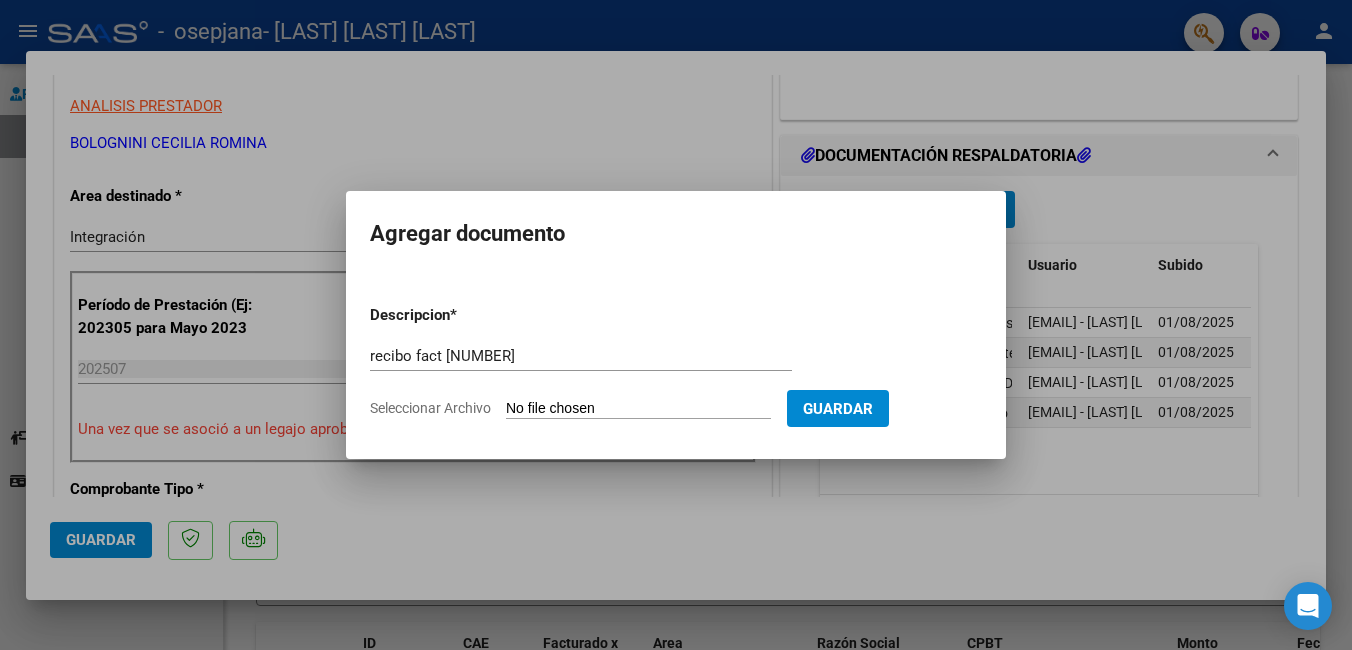 type on "C:\fakepath\recibo F390 Centurión .pdf" 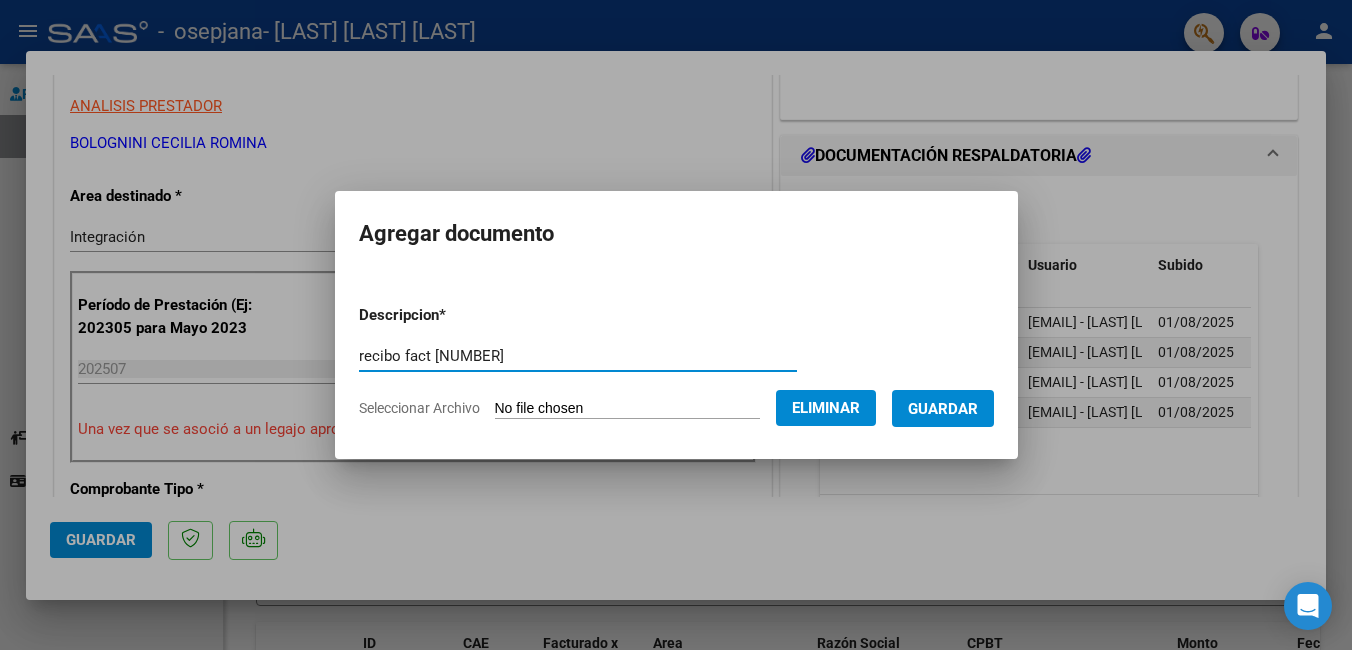 click on "recibo fact [NUMBER]" at bounding box center [578, 356] 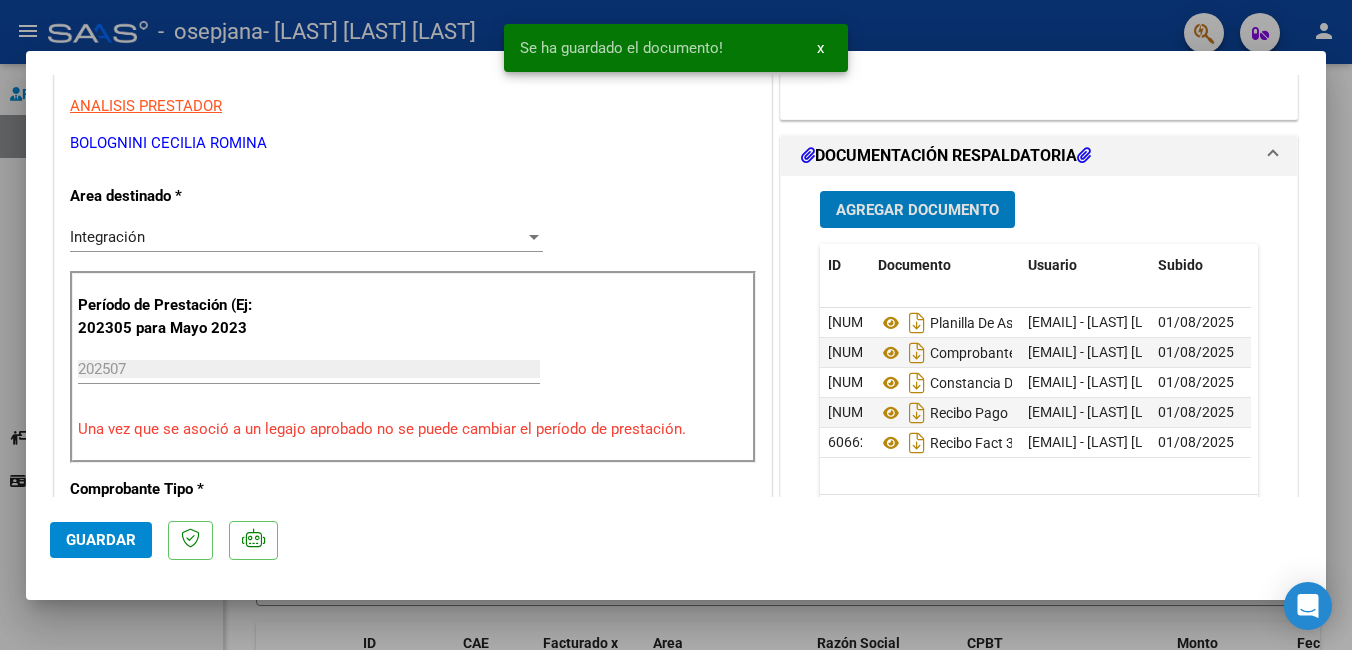 scroll, scrollTop: 500, scrollLeft: 0, axis: vertical 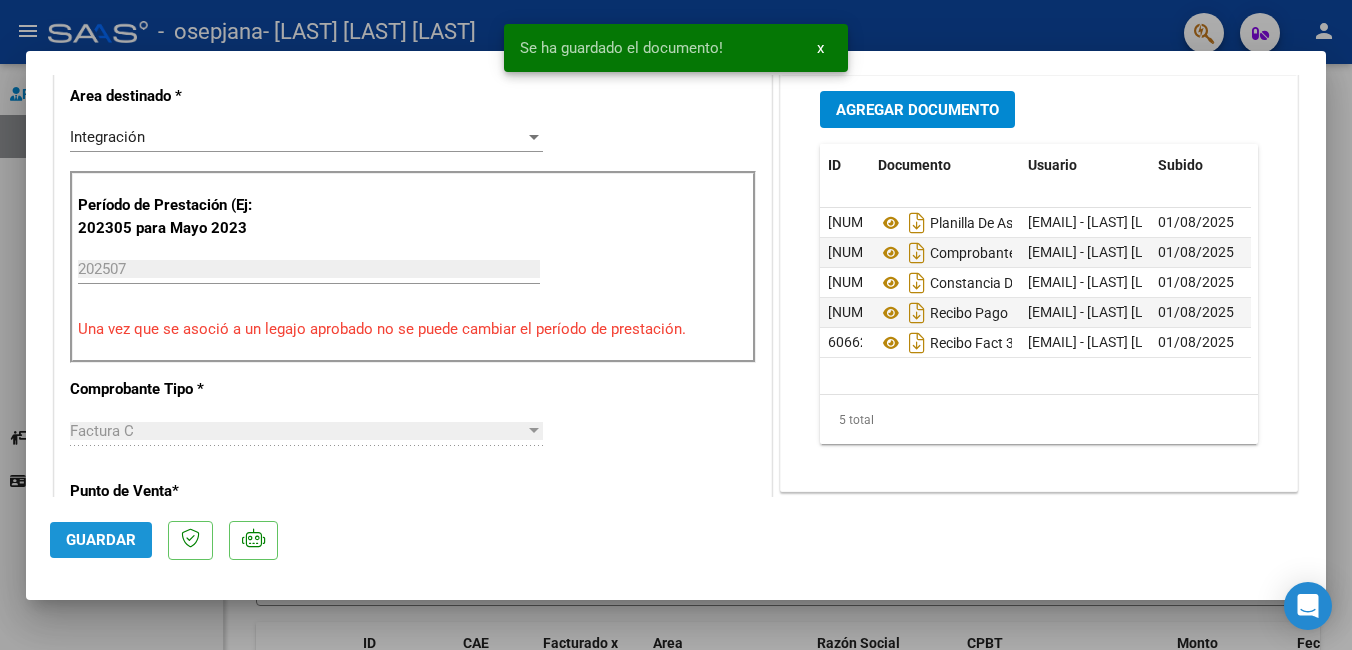 click on "Guardar" 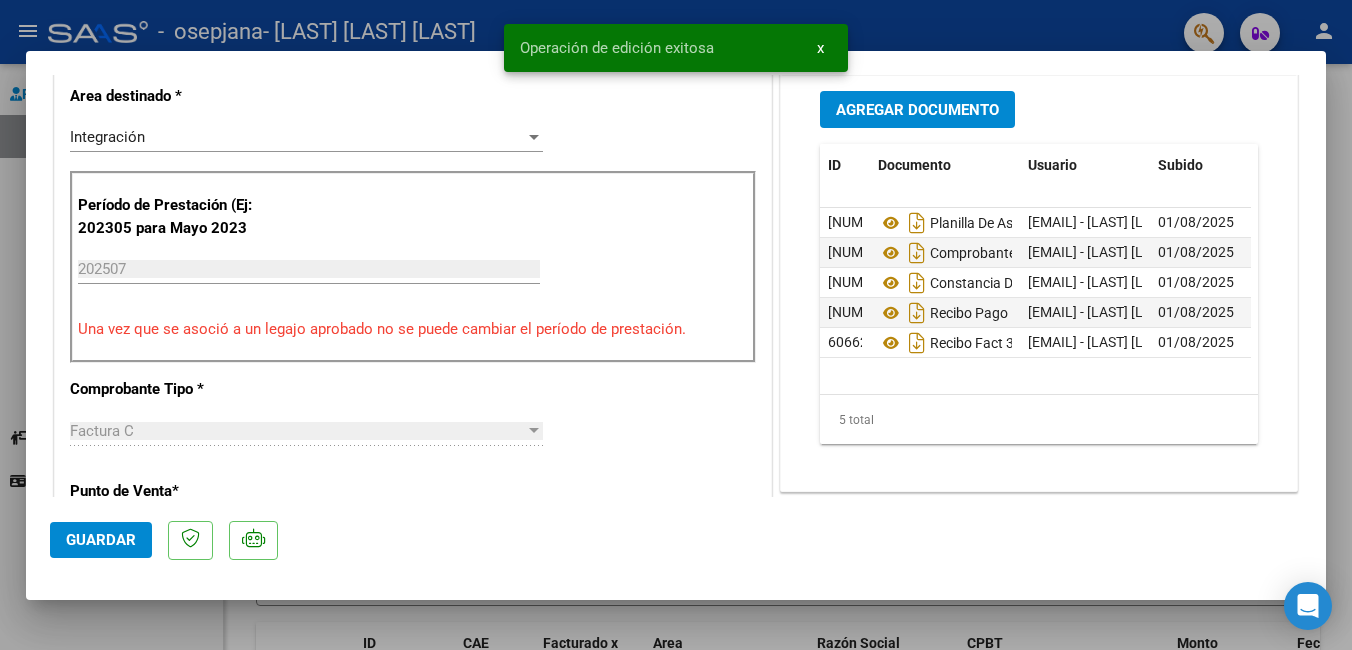 click at bounding box center (676, 325) 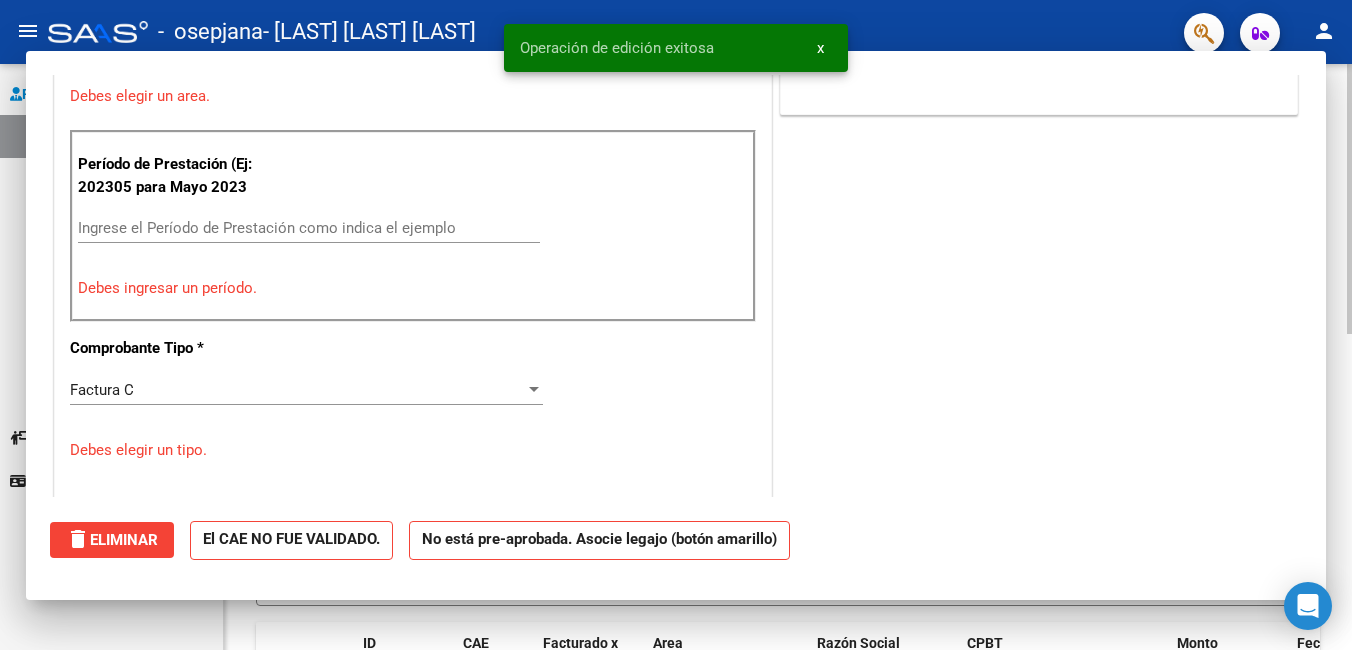 scroll, scrollTop: 0, scrollLeft: 0, axis: both 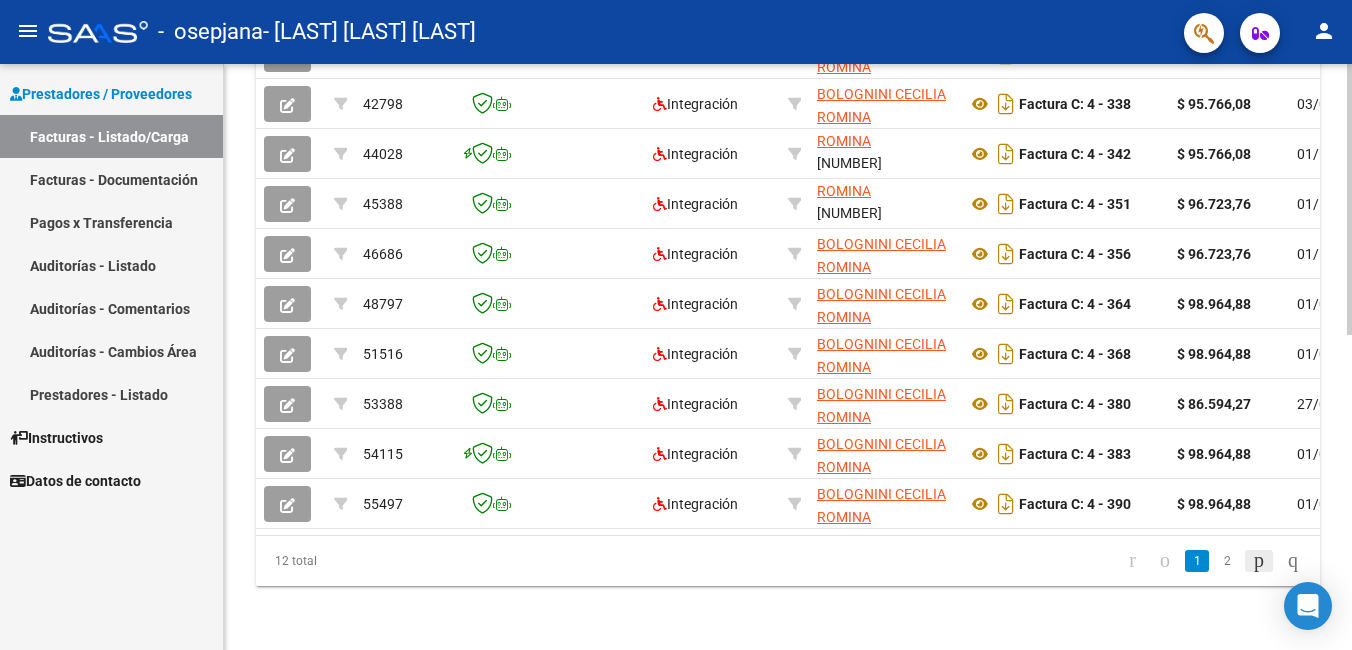 click 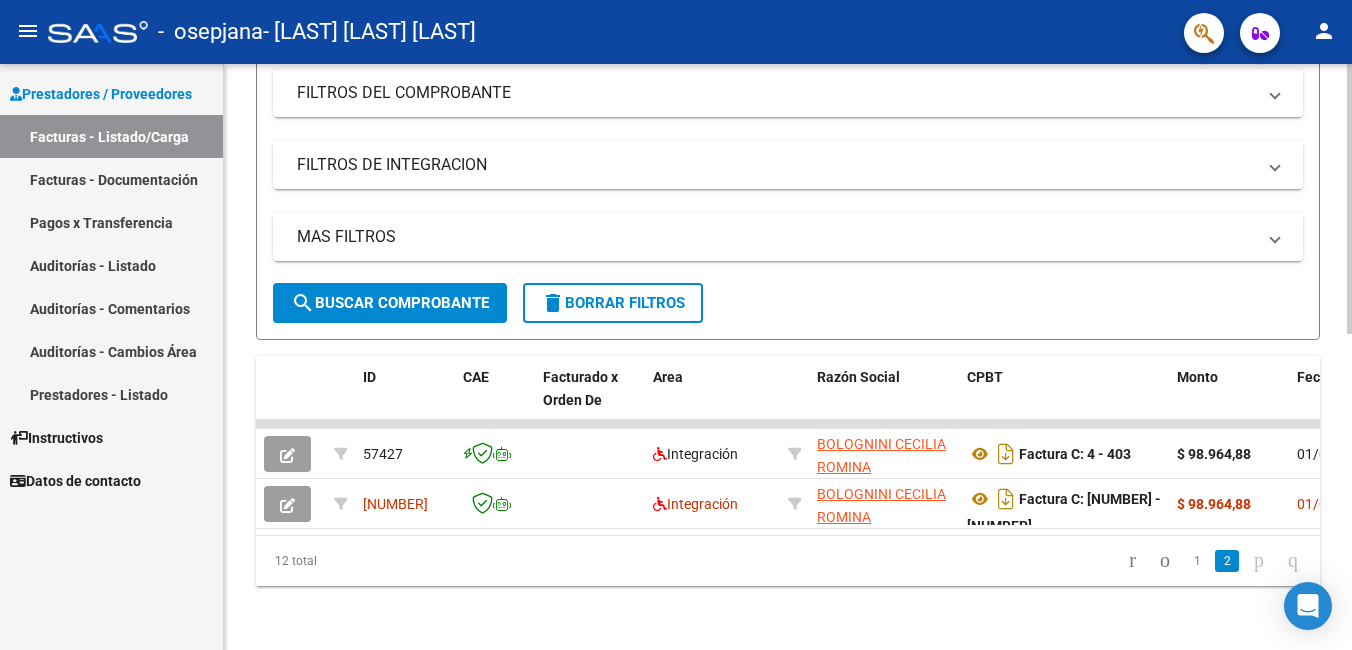 click 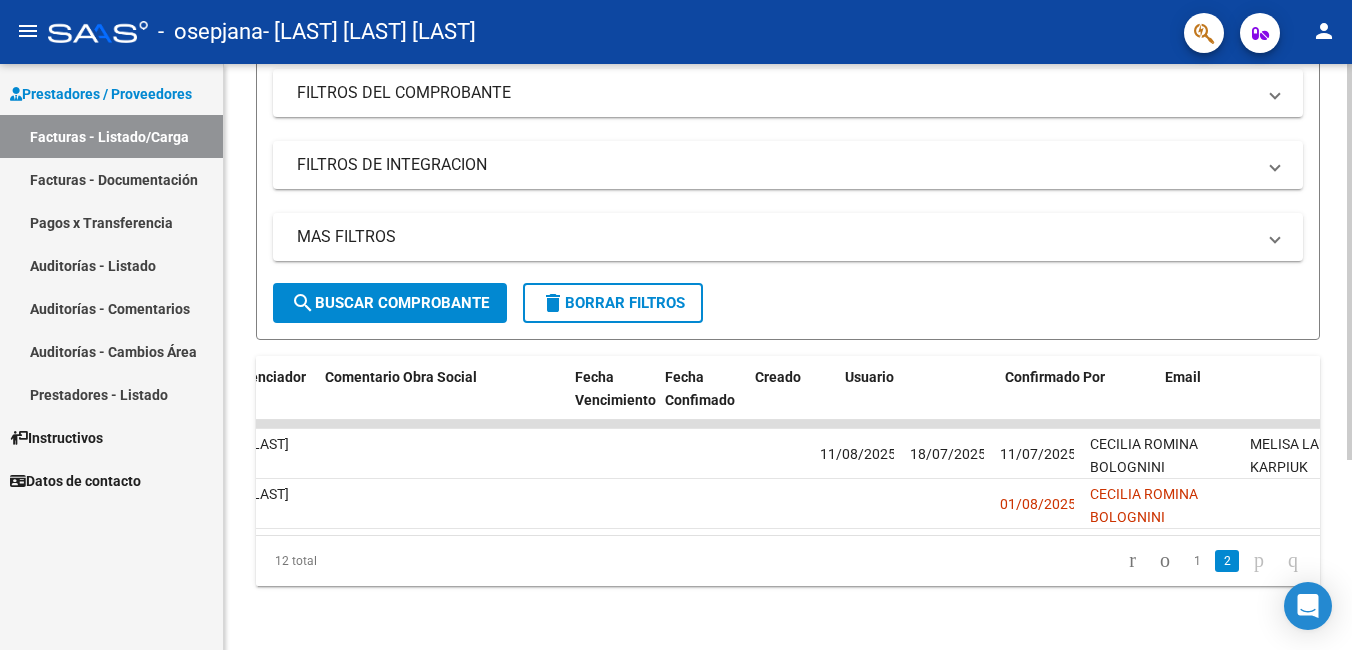 scroll, scrollTop: 0, scrollLeft: 3152, axis: horizontal 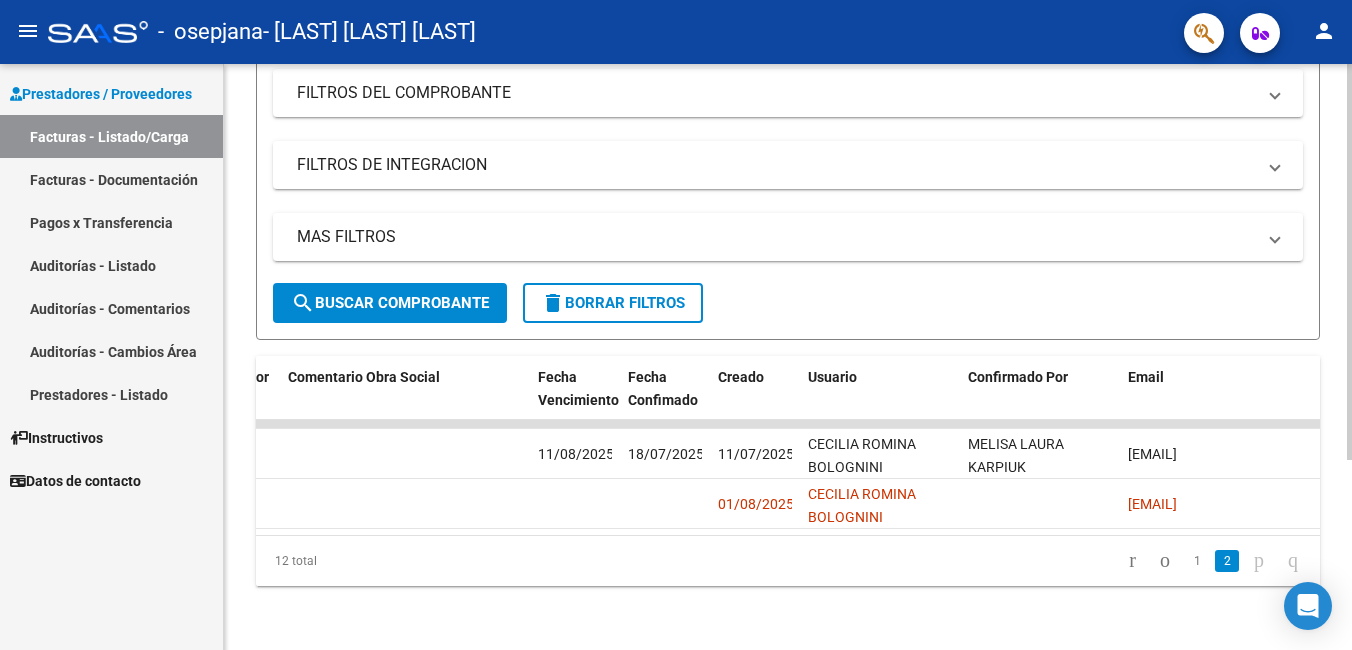 click 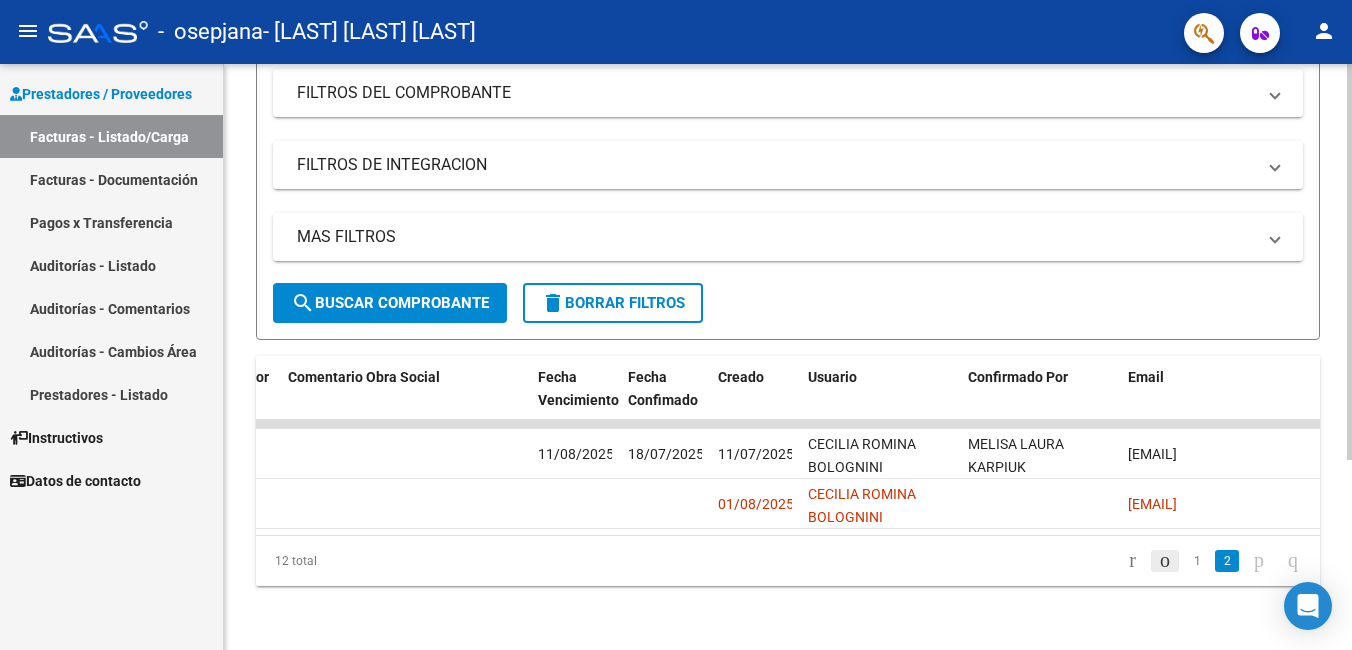 click 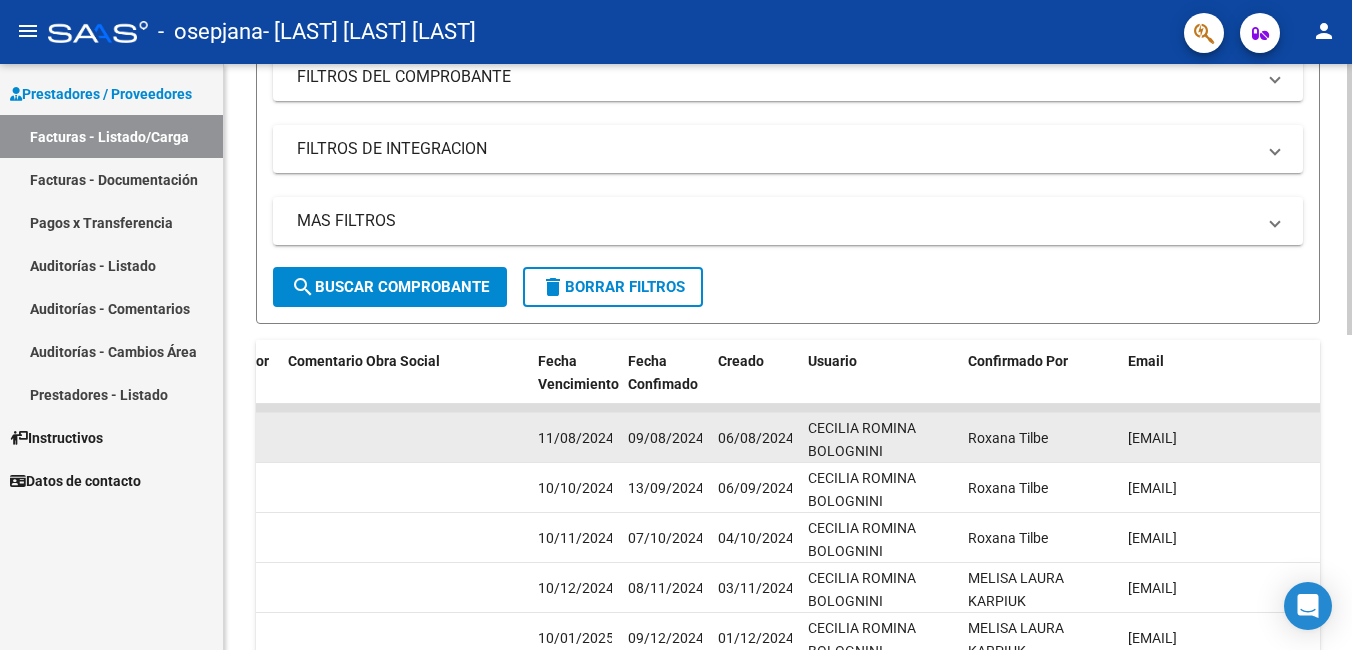 scroll, scrollTop: 682, scrollLeft: 0, axis: vertical 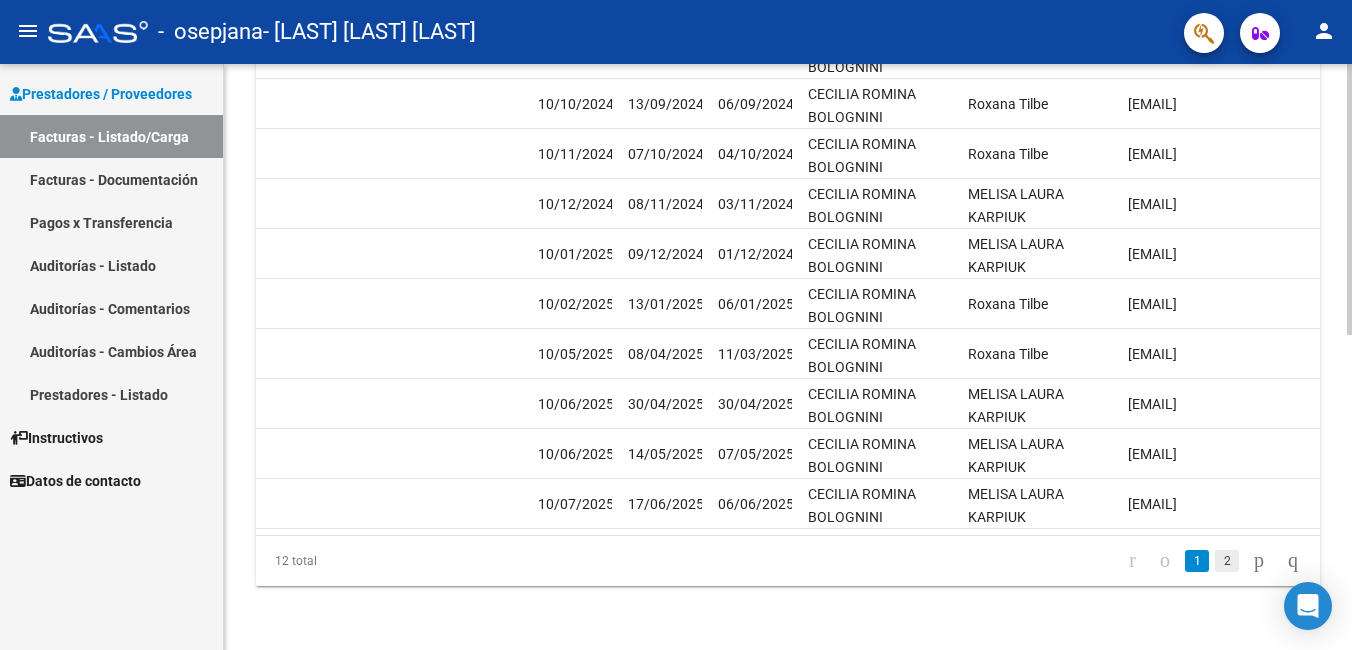 click on "2" 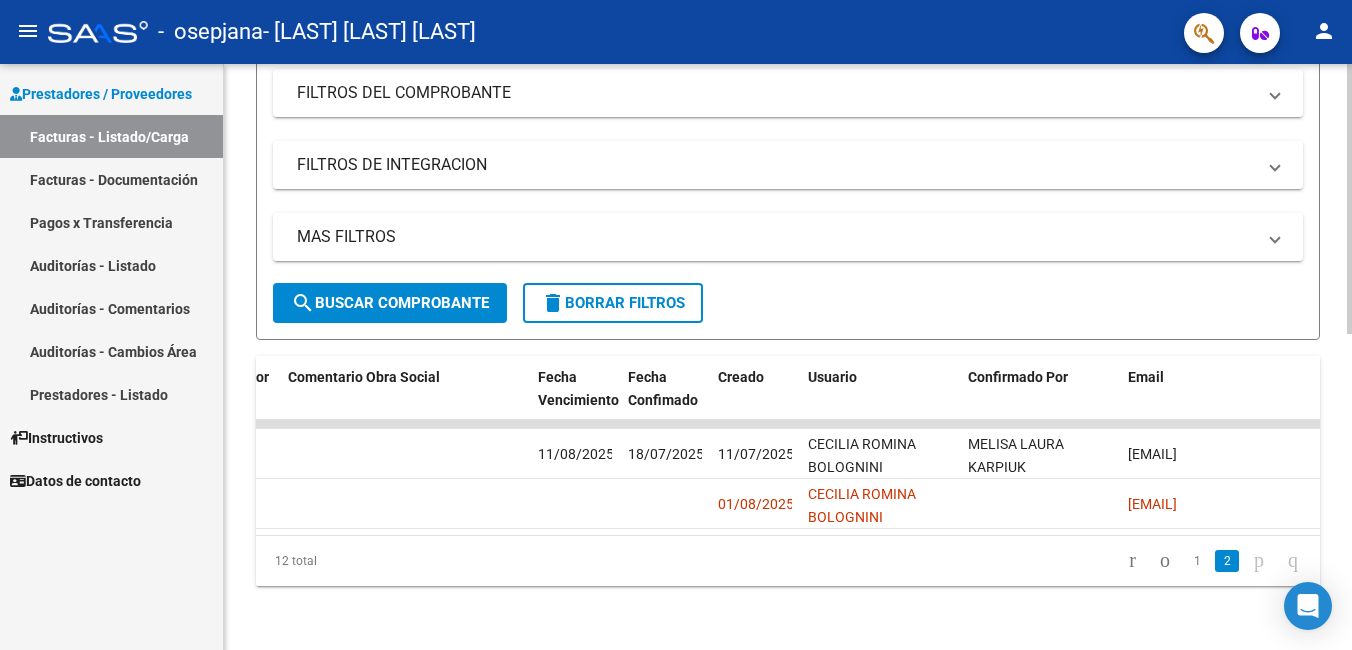 scroll, scrollTop: 282, scrollLeft: 0, axis: vertical 